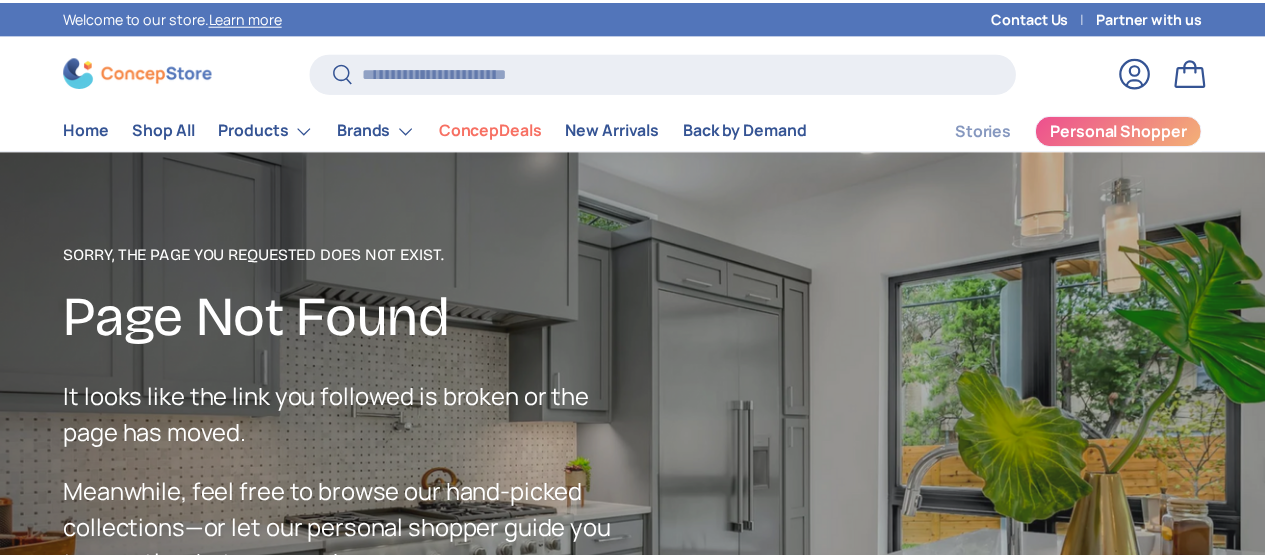 scroll, scrollTop: 715, scrollLeft: 0, axis: vertical 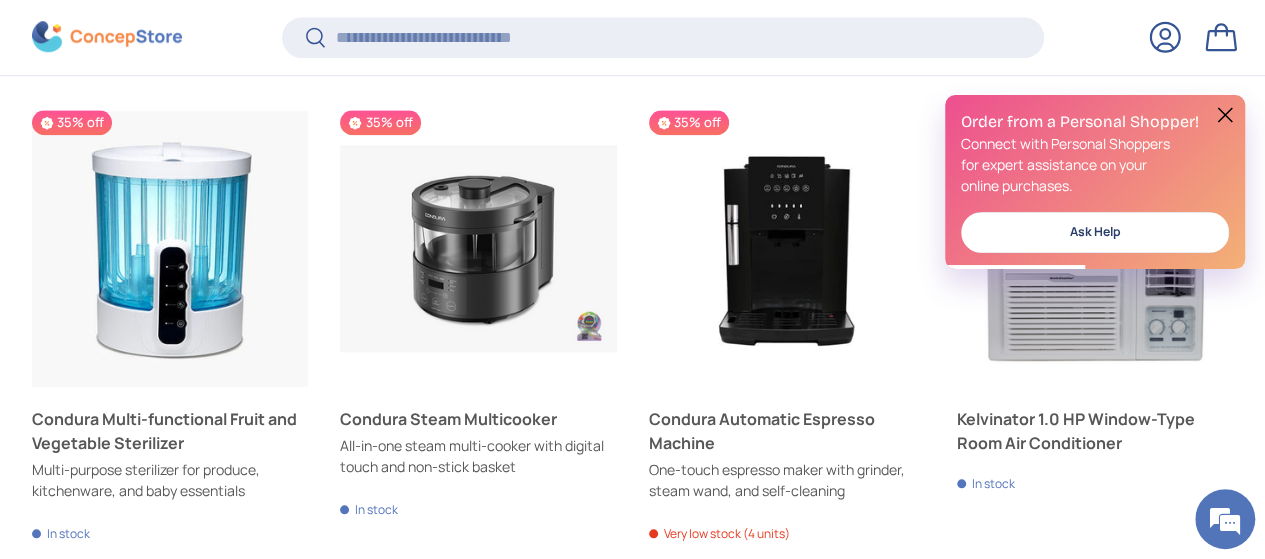 click at bounding box center [1225, 115] 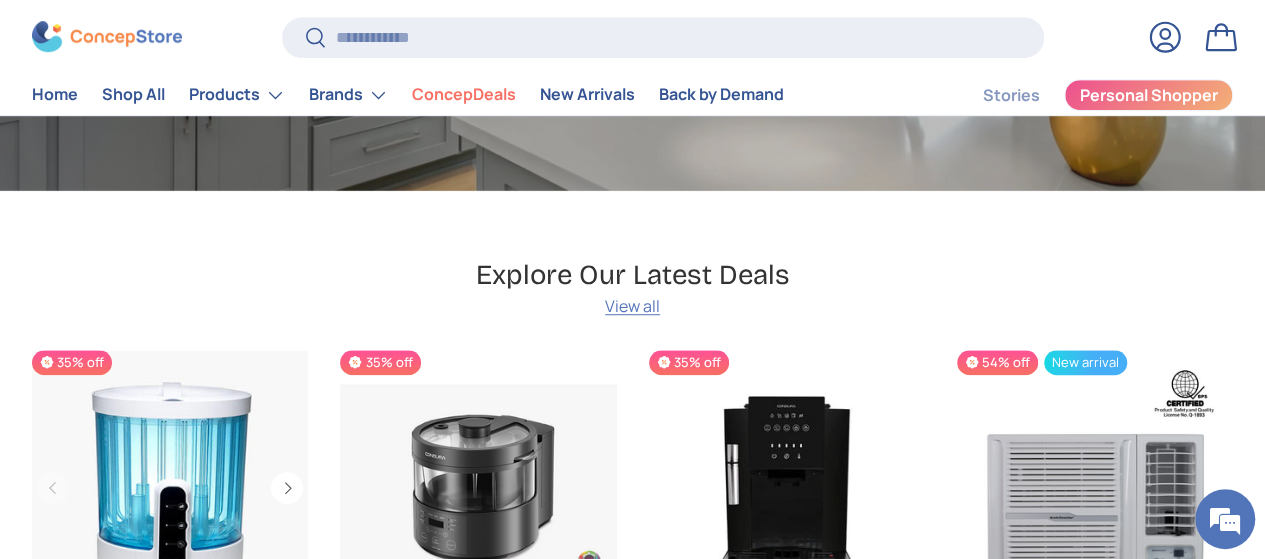 scroll, scrollTop: 500, scrollLeft: 0, axis: vertical 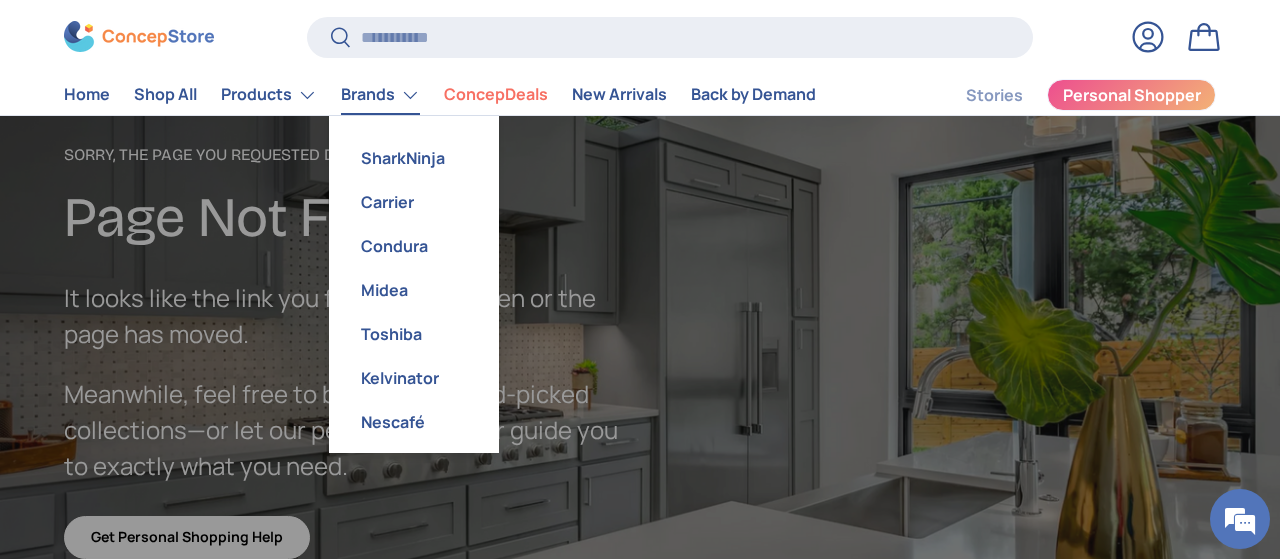 click on "Brands" at bounding box center (380, 95) 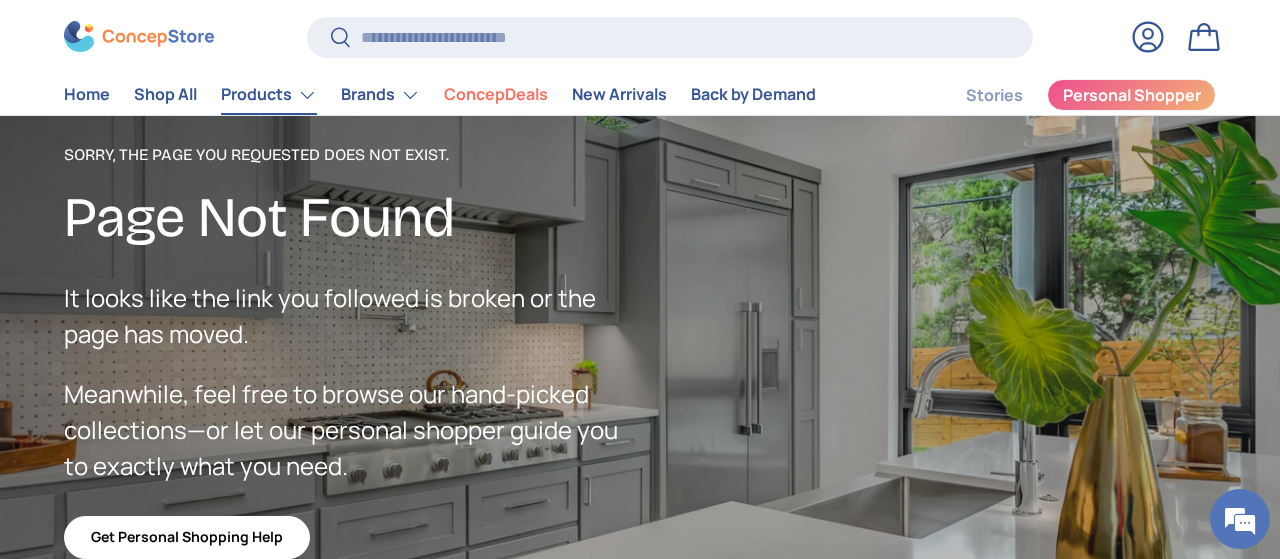 scroll, scrollTop: 4808, scrollLeft: 7690, axis: both 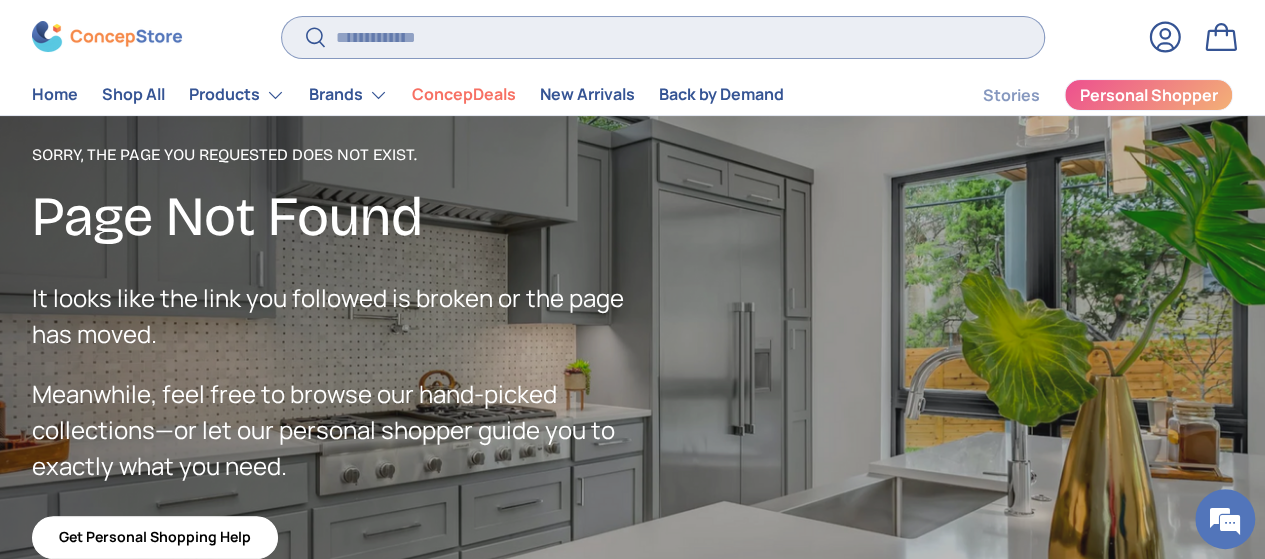 click on "Search" at bounding box center [663, 37] 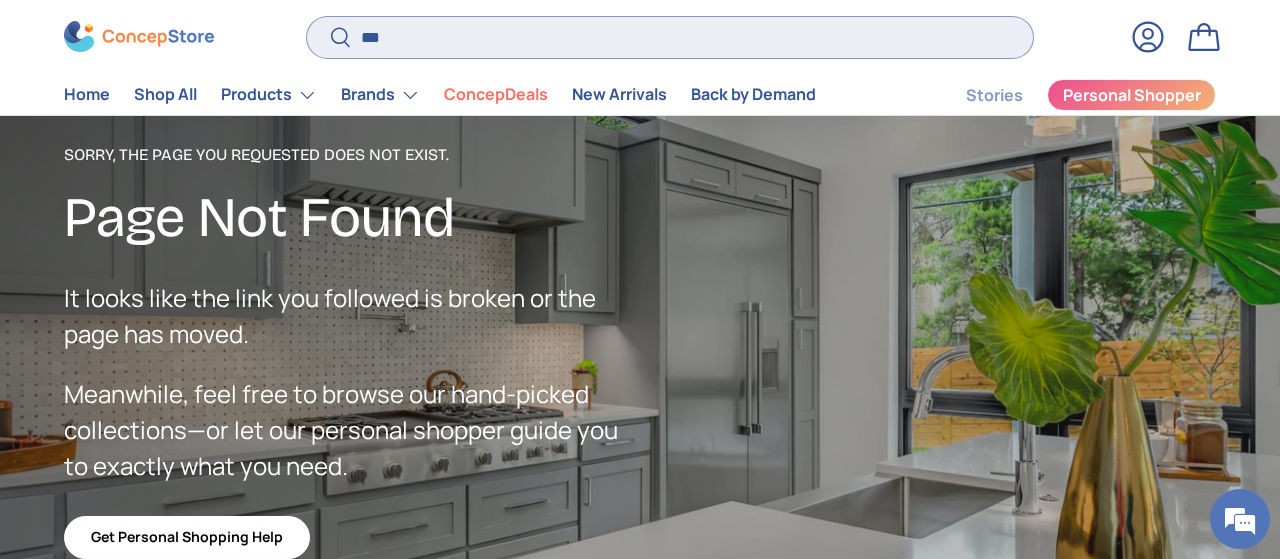 scroll, scrollTop: 4808, scrollLeft: 7690, axis: both 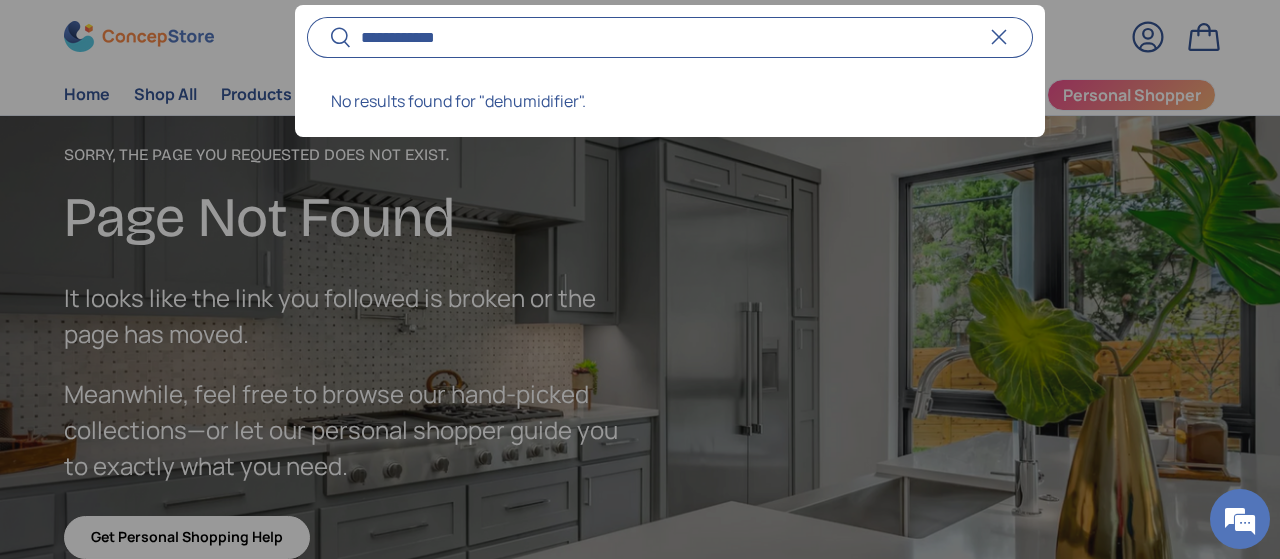 type on "**********" 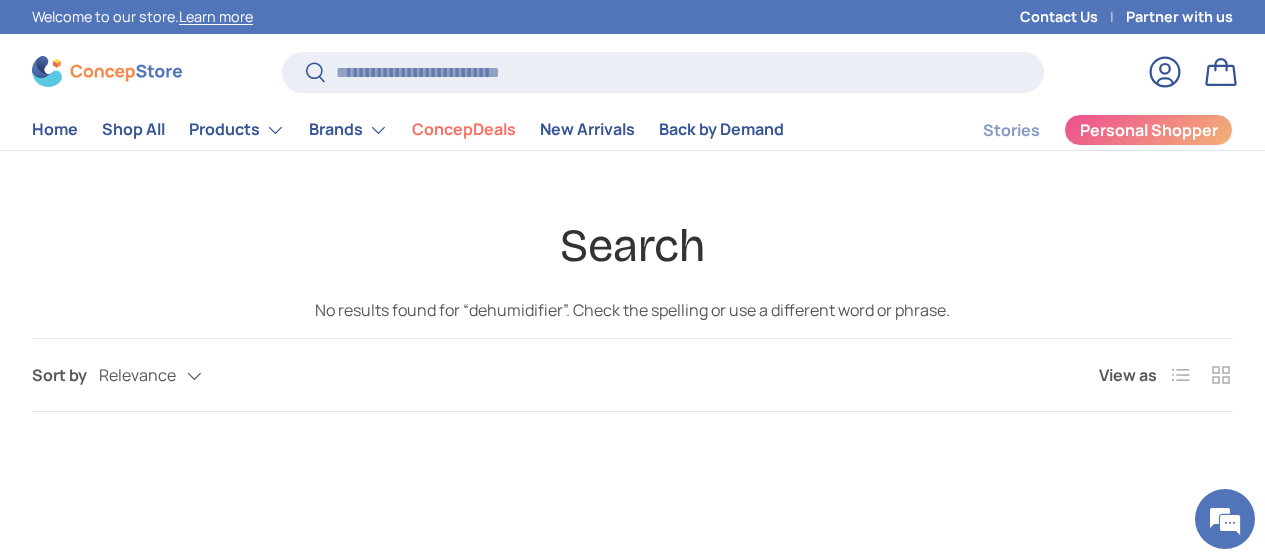 scroll, scrollTop: 0, scrollLeft: 0, axis: both 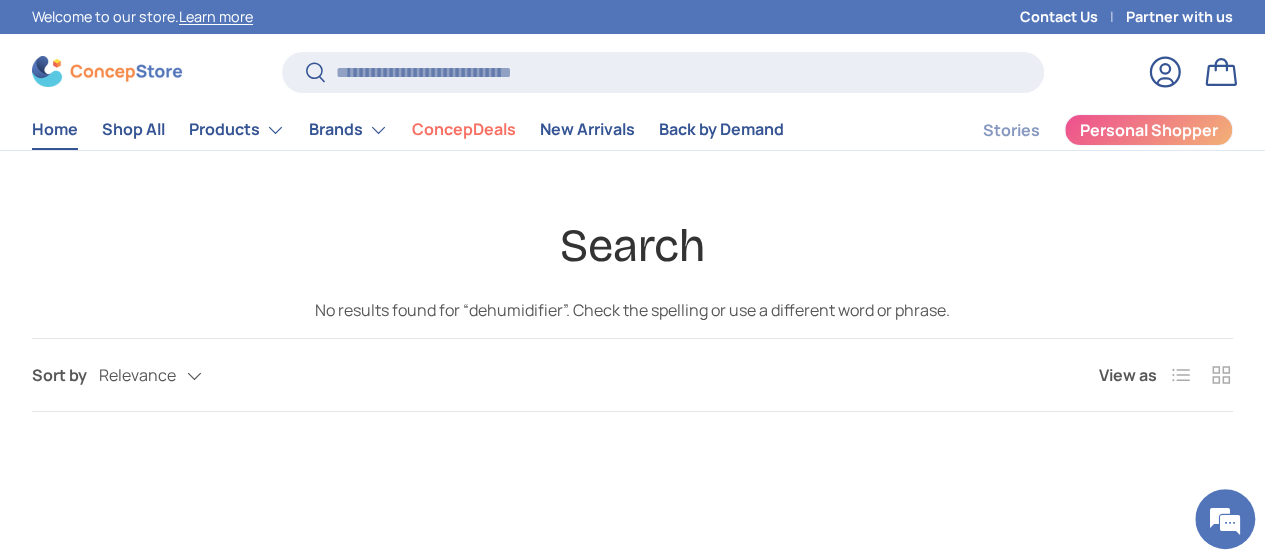 click on "Home" at bounding box center [55, 129] 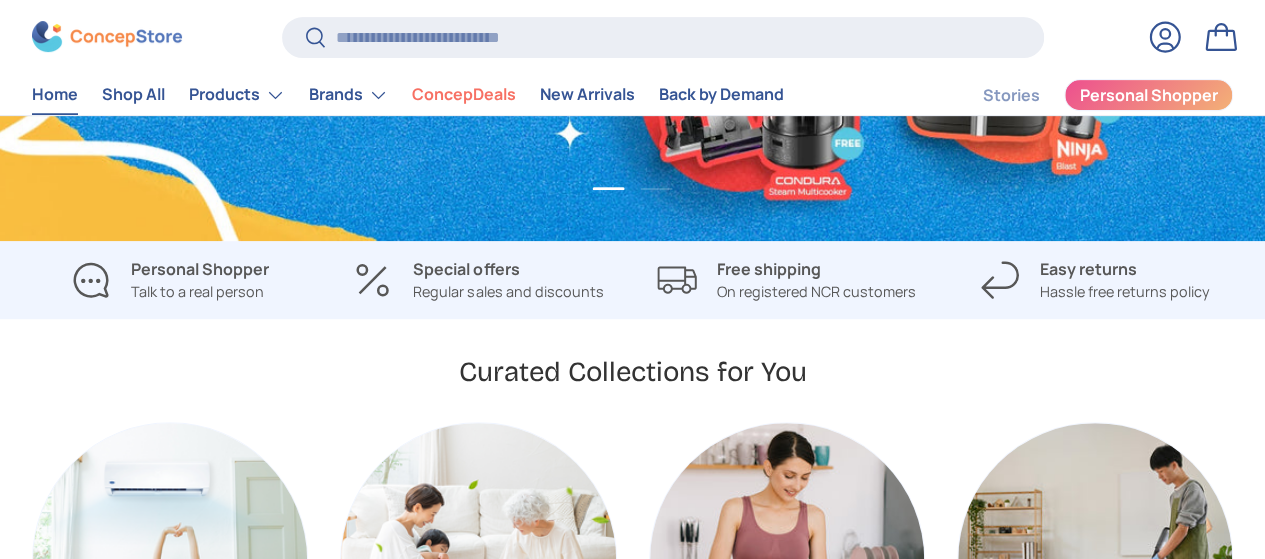 scroll, scrollTop: 400, scrollLeft: 0, axis: vertical 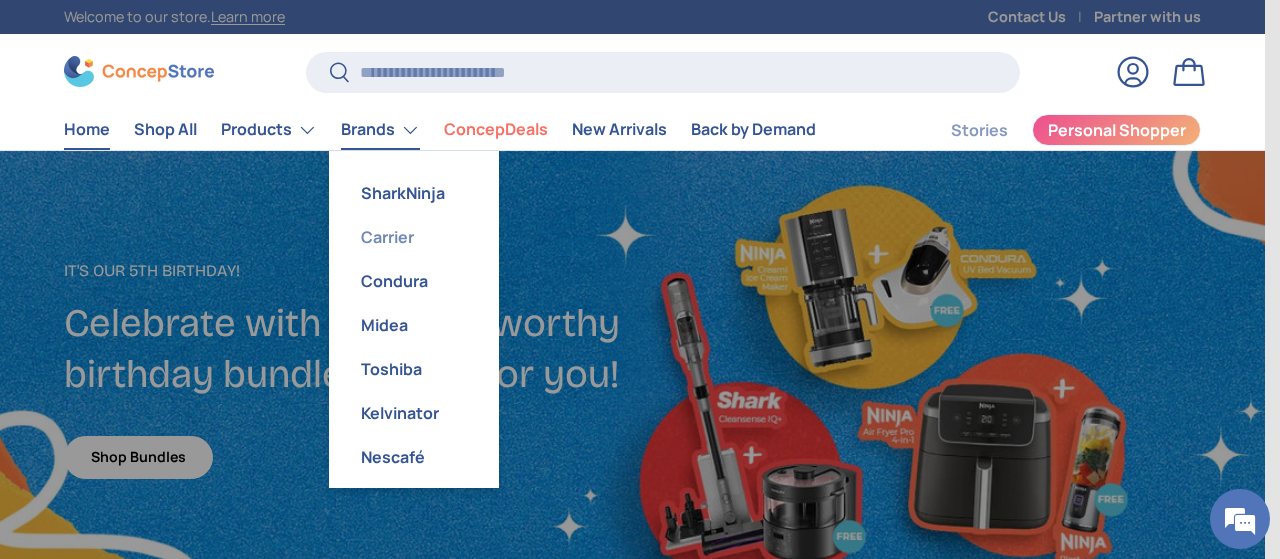click on "Carrier" at bounding box center [414, 237] 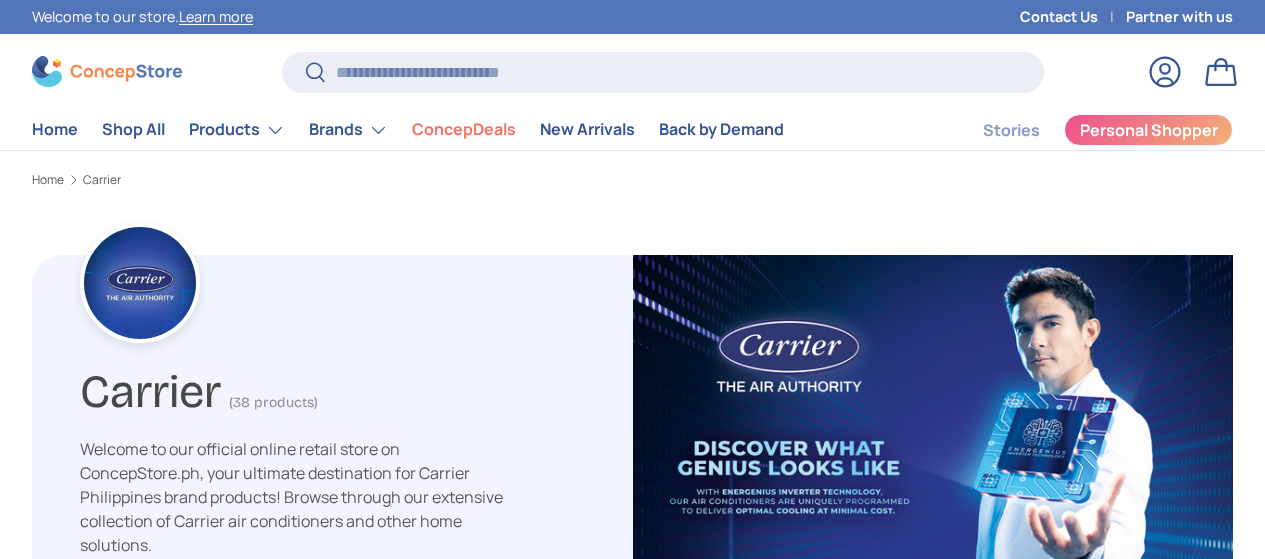 scroll, scrollTop: 0, scrollLeft: 0, axis: both 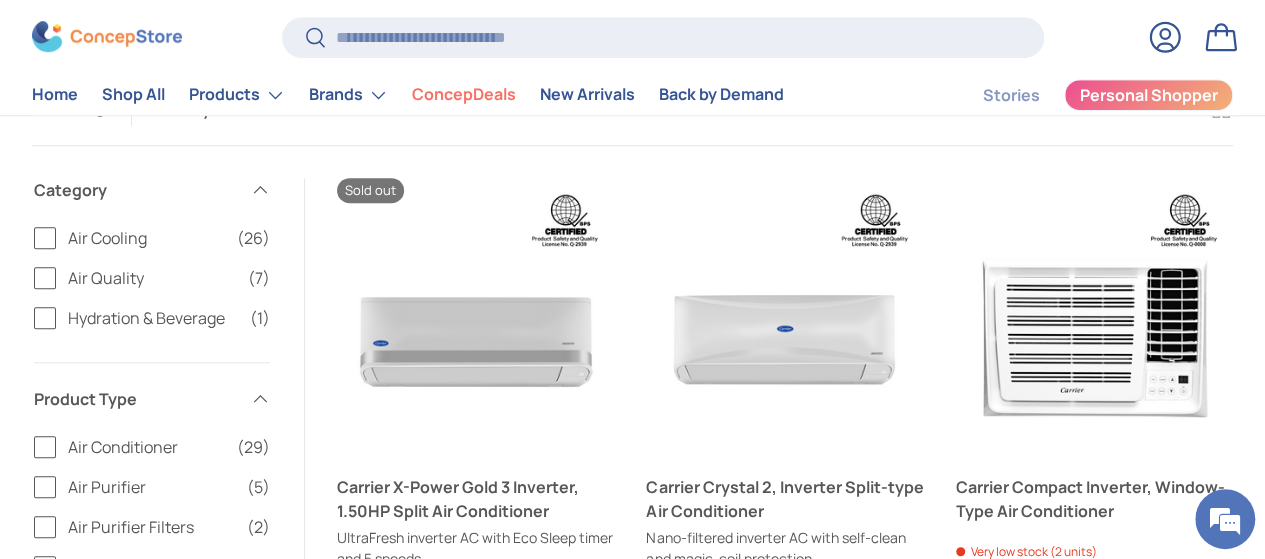 click on "Air Quality" at bounding box center (152, 278) 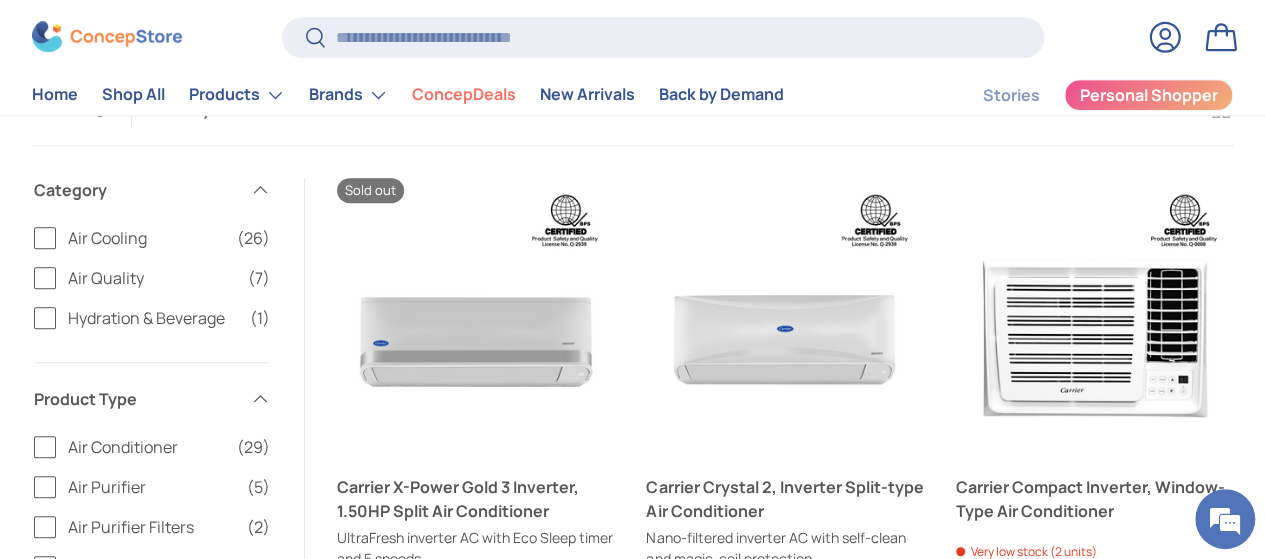 scroll, scrollTop: 0, scrollLeft: 0, axis: both 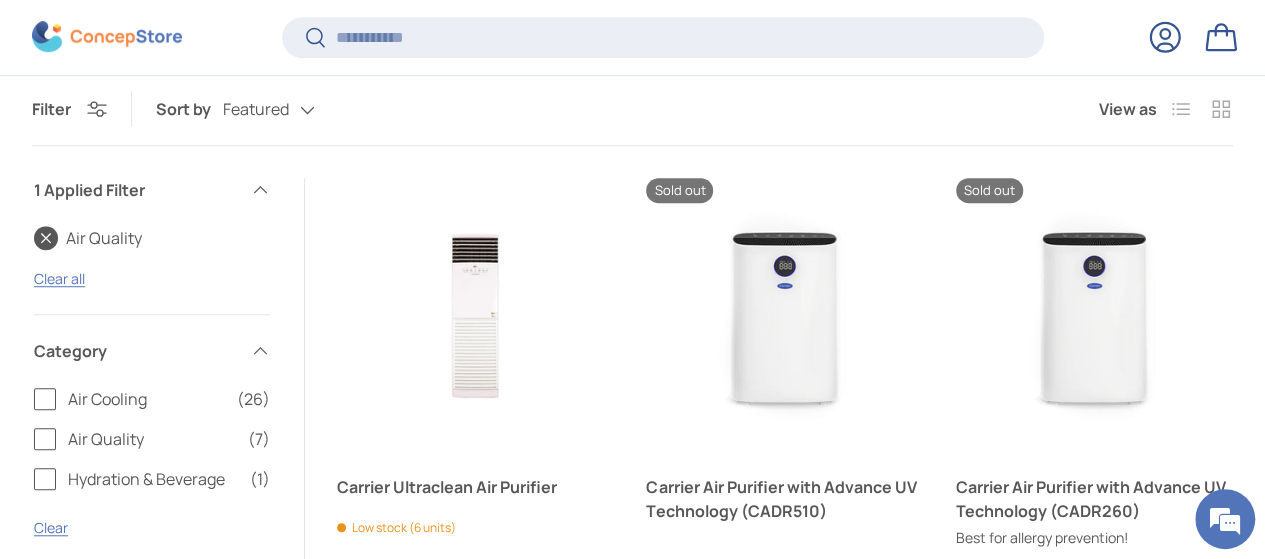 click on "Air Cooling" at bounding box center [146, 399] 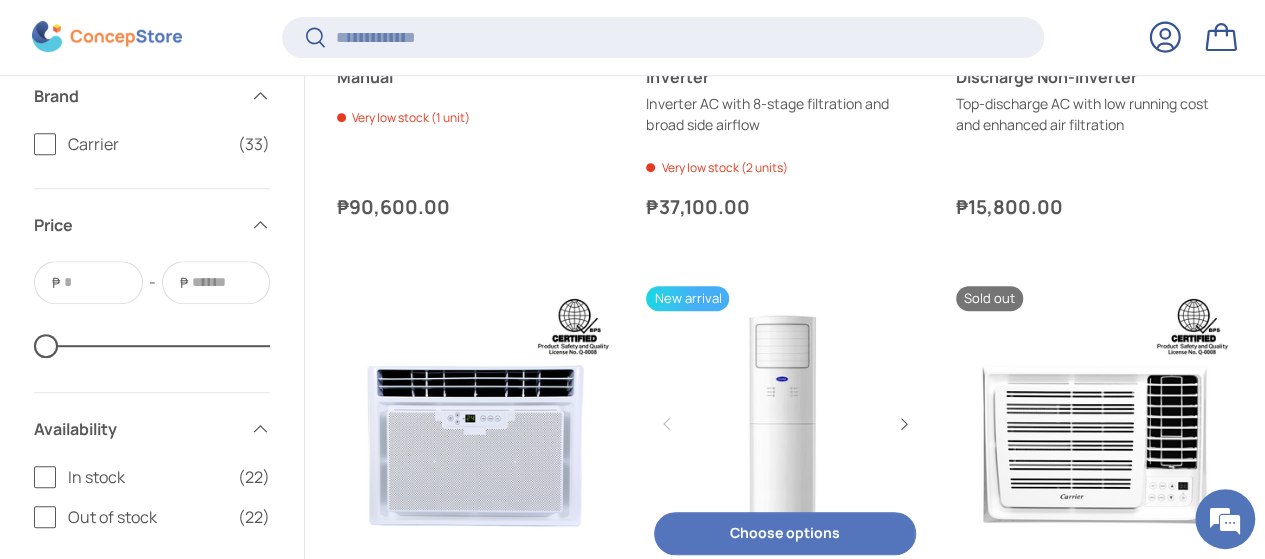scroll, scrollTop: 4496, scrollLeft: 0, axis: vertical 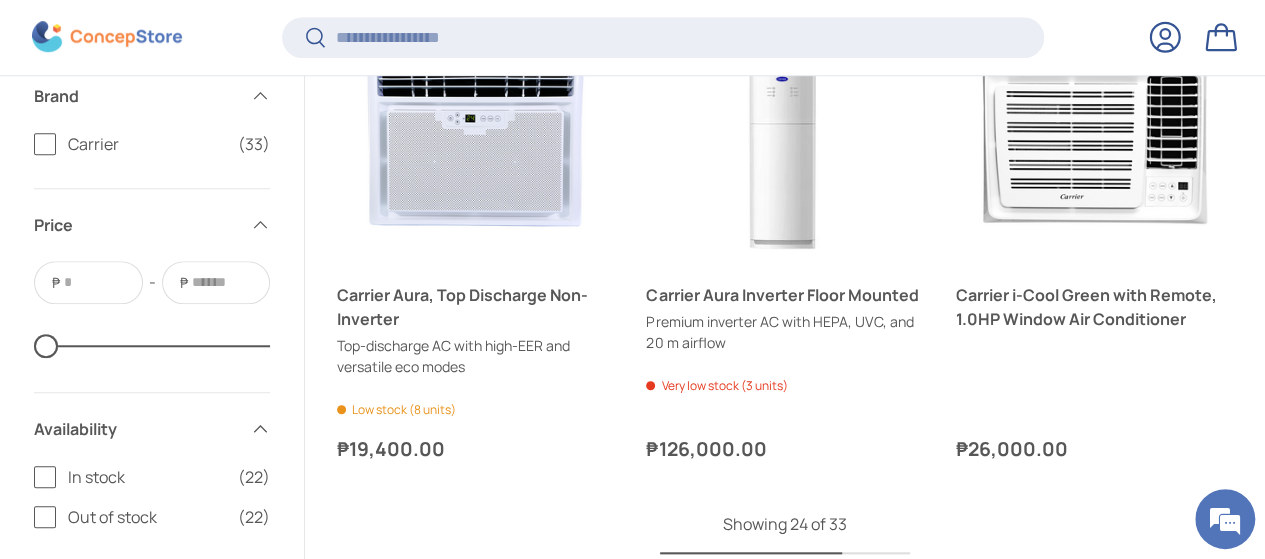 click on "Show more" at bounding box center [785, 607] 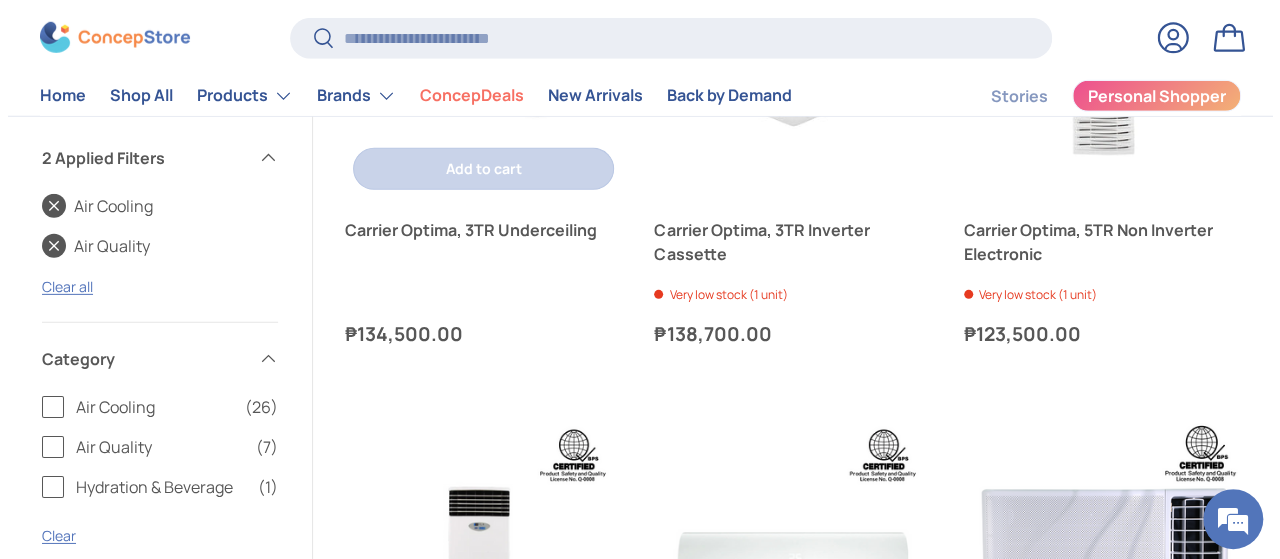 scroll, scrollTop: 2800, scrollLeft: 0, axis: vertical 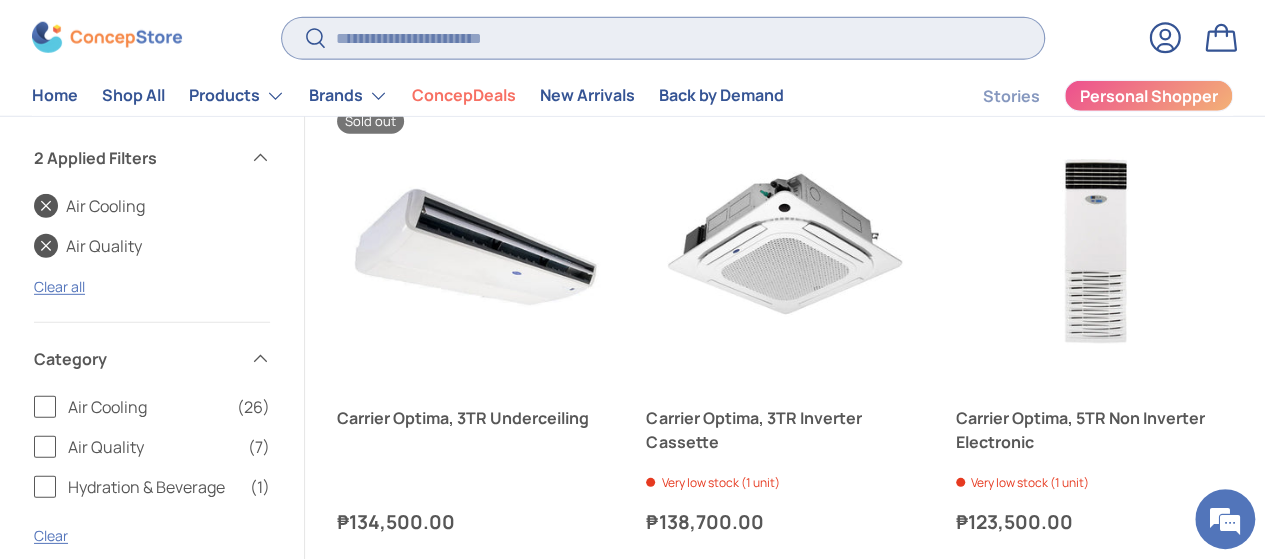 click on "Search" at bounding box center [663, 37] 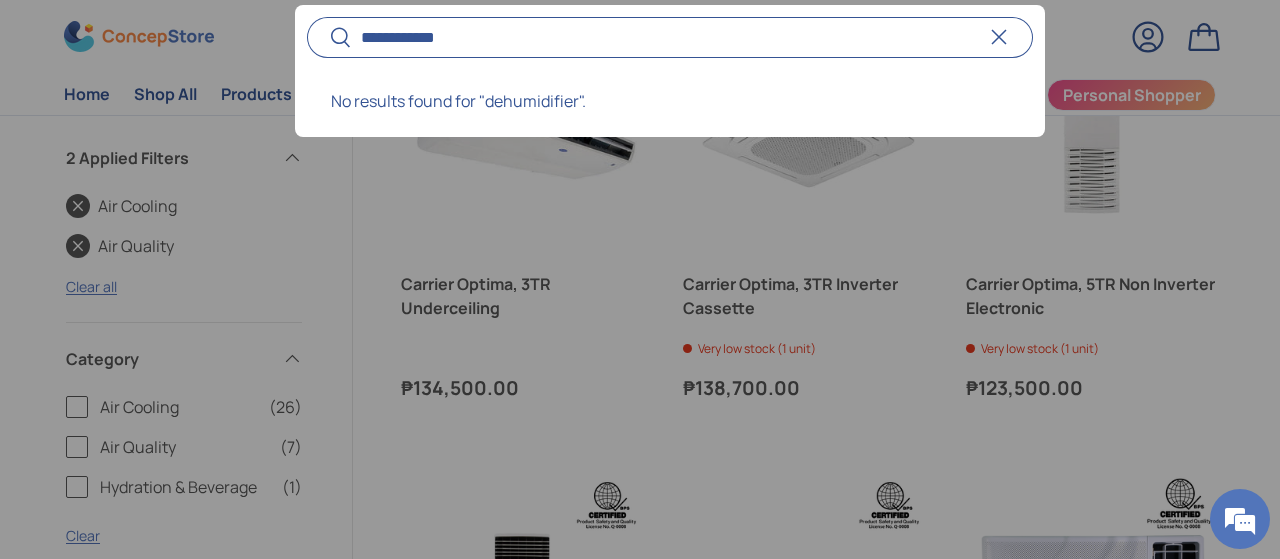 type on "**********" 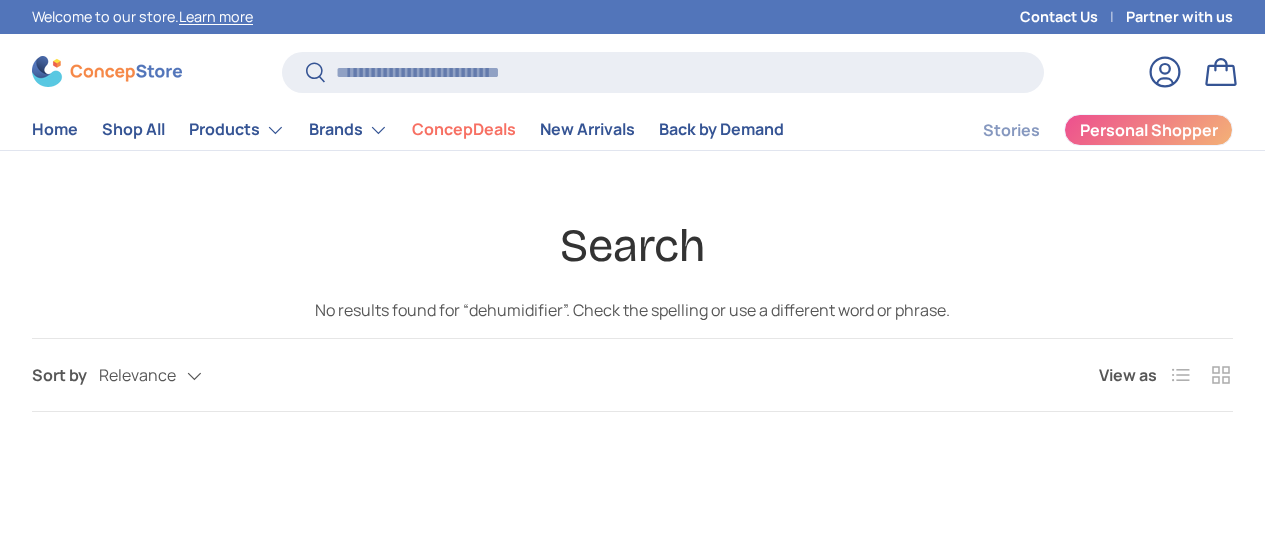 scroll, scrollTop: 0, scrollLeft: 0, axis: both 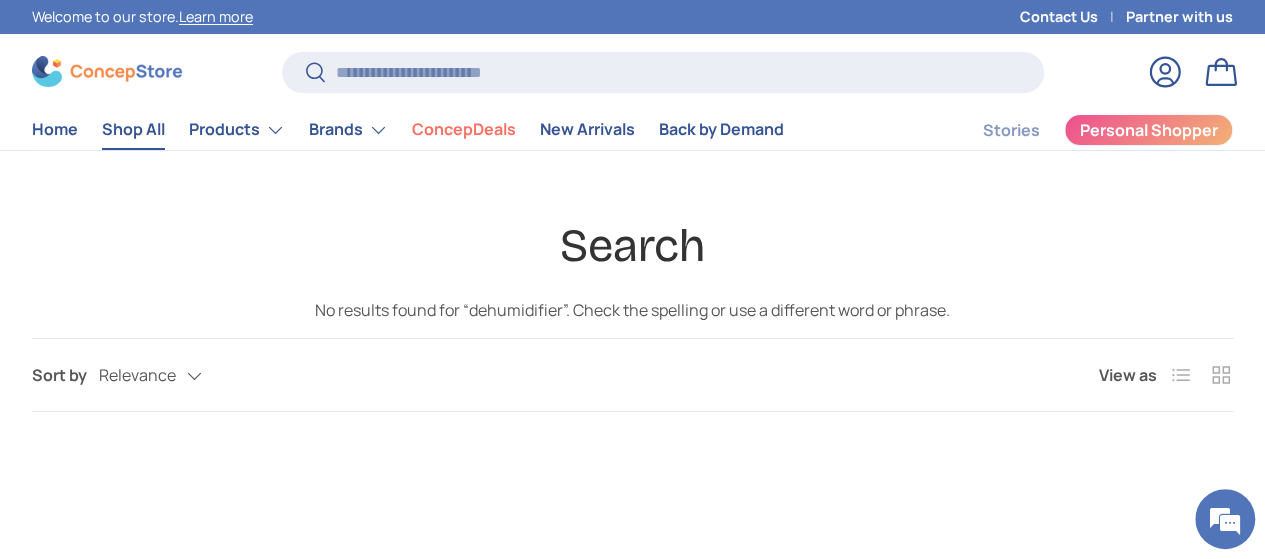 click on "Shop All" at bounding box center (133, 129) 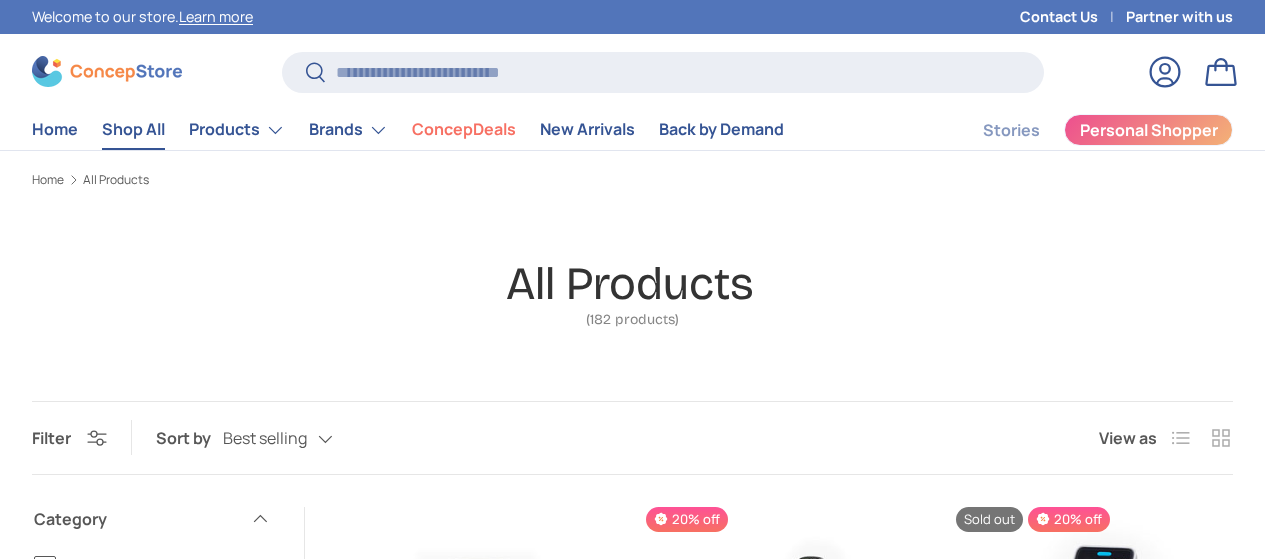 scroll, scrollTop: 0, scrollLeft: 0, axis: both 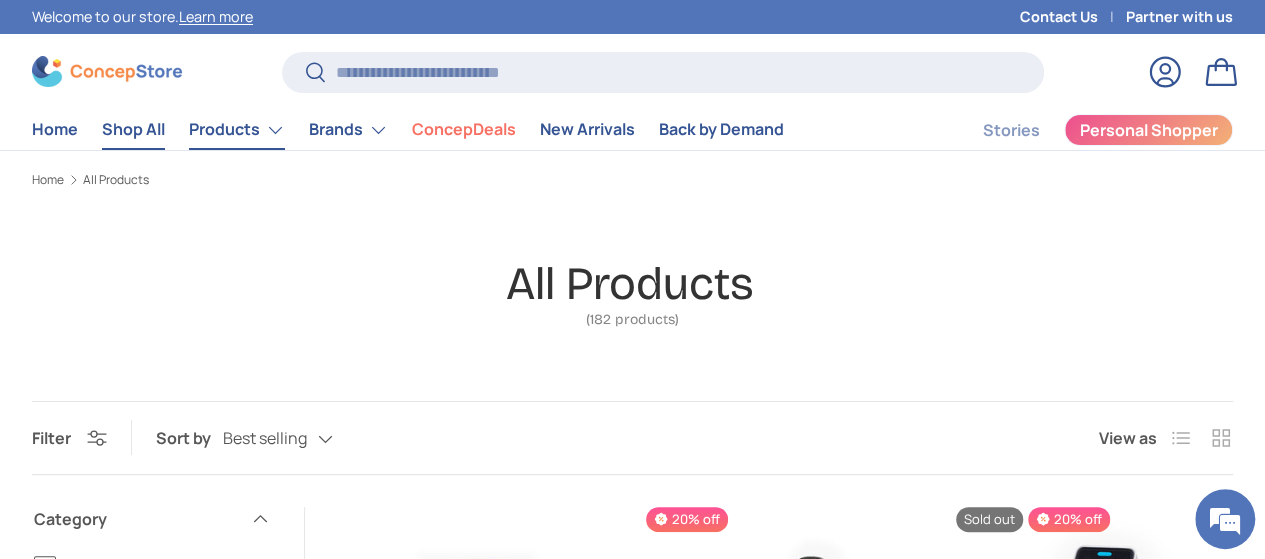 click on "Products" at bounding box center [237, 130] 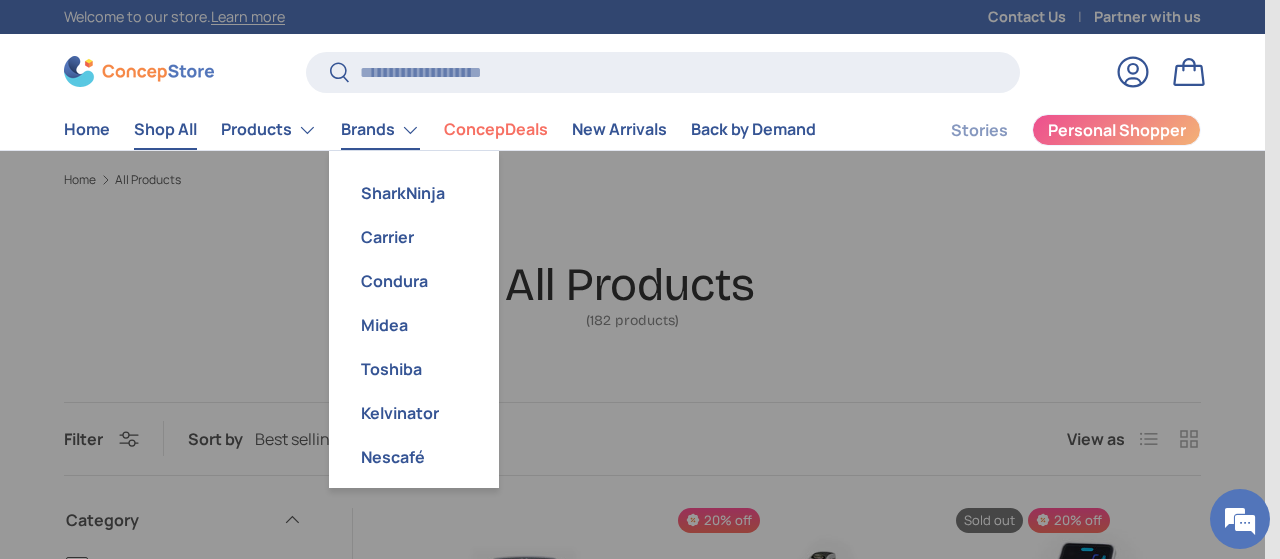 click on "Brands" at bounding box center (380, 130) 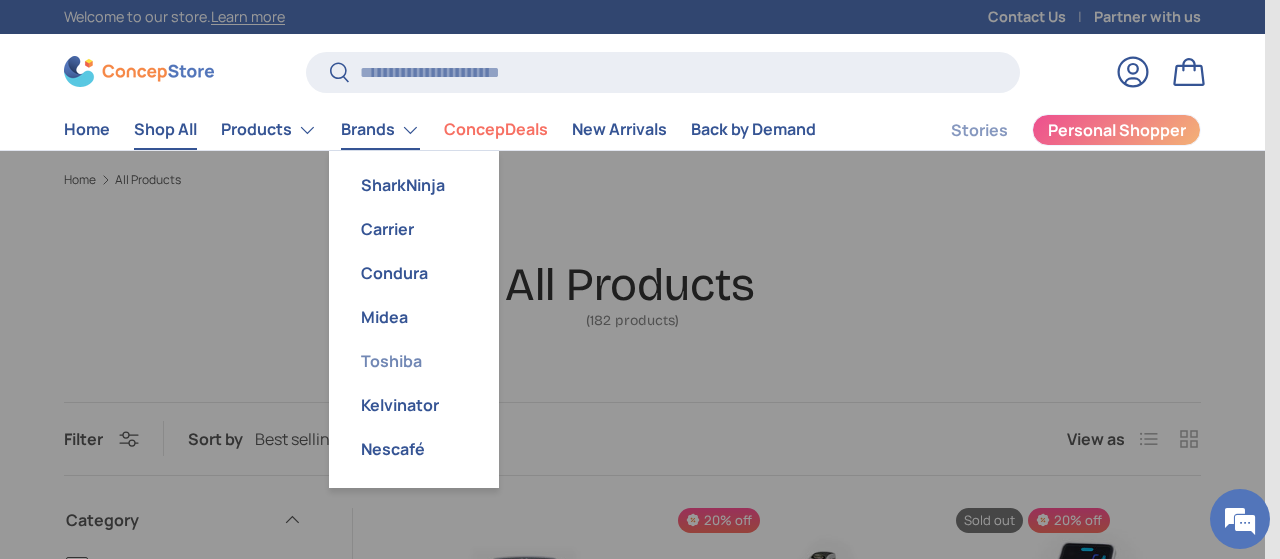 scroll, scrollTop: 10, scrollLeft: 0, axis: vertical 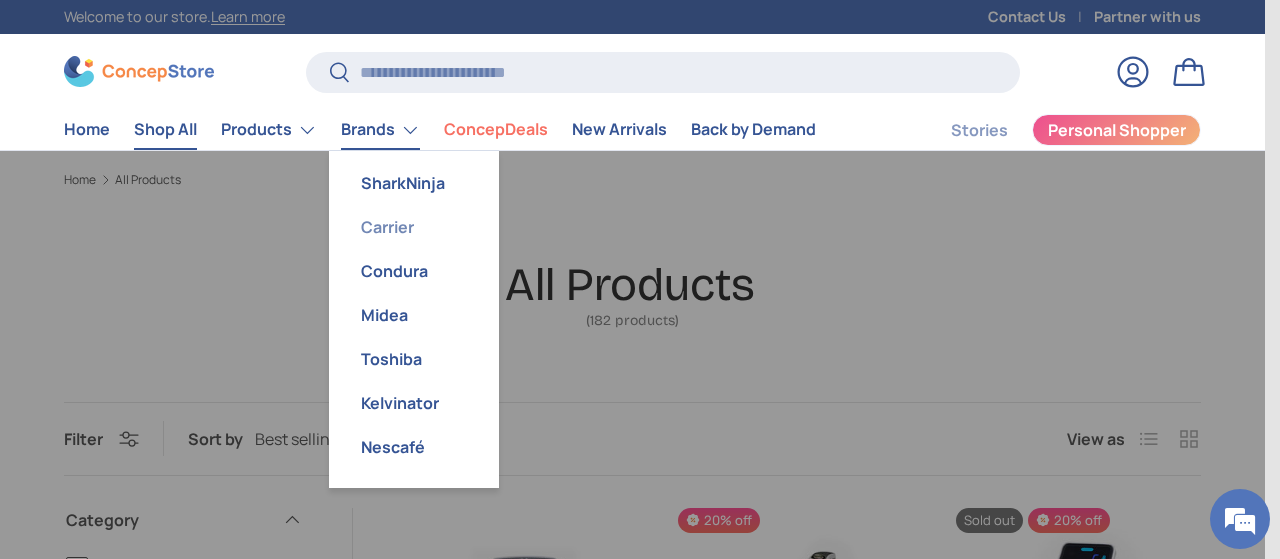 click on "Carrier" at bounding box center (414, 227) 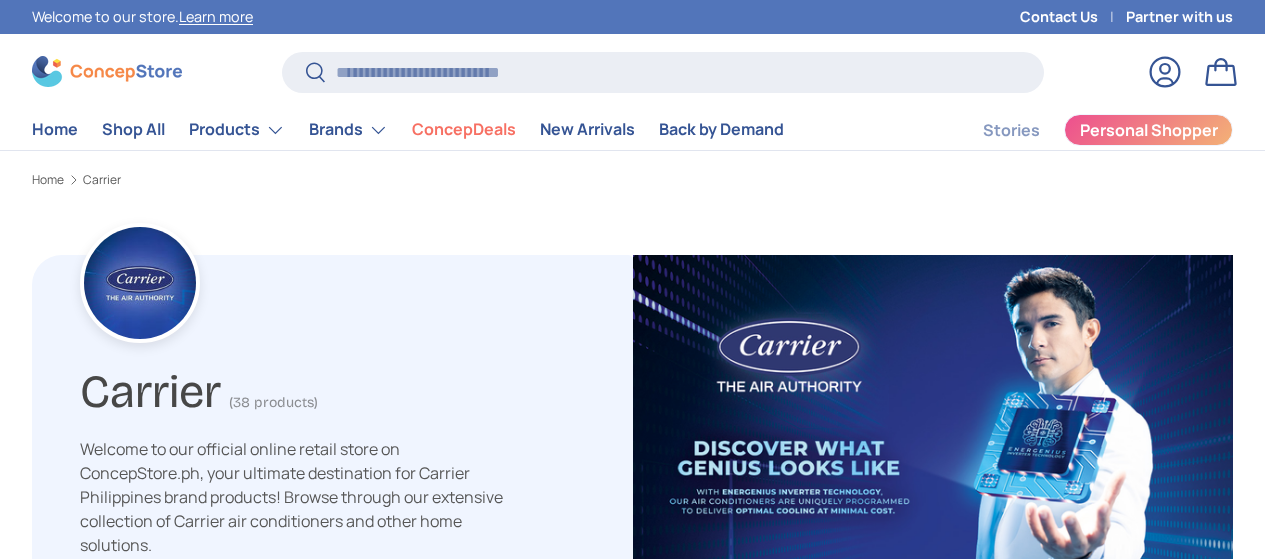scroll, scrollTop: 0, scrollLeft: 0, axis: both 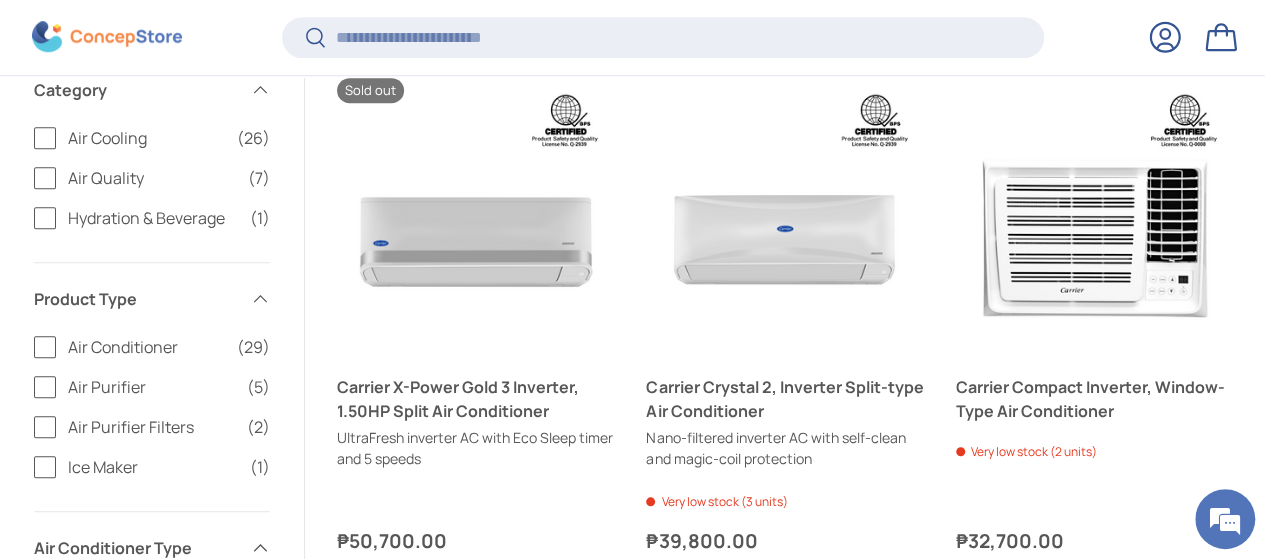 click on "Air Purifier Filters" at bounding box center (151, 427) 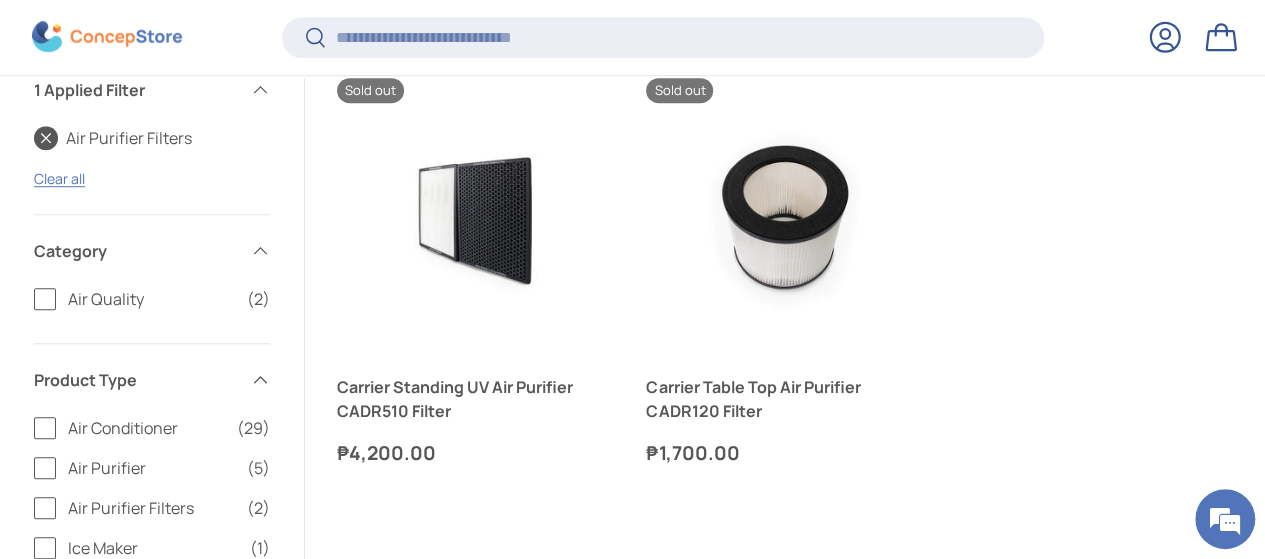 scroll, scrollTop: 0, scrollLeft: 0, axis: both 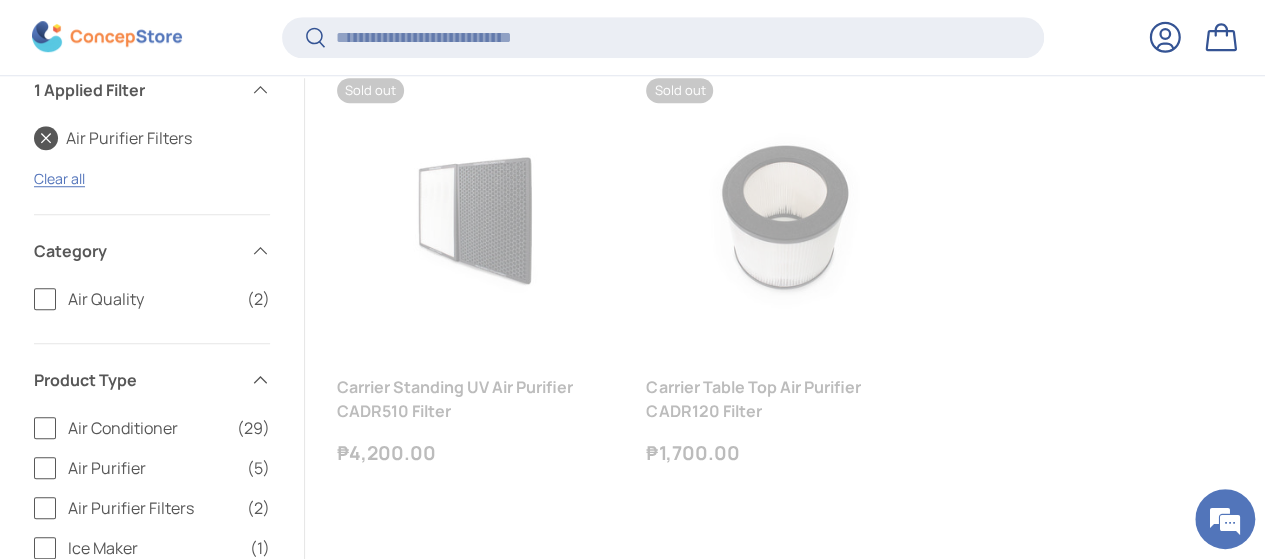 click on "Air Purifier Filters
(2)" at bounding box center [152, 508] 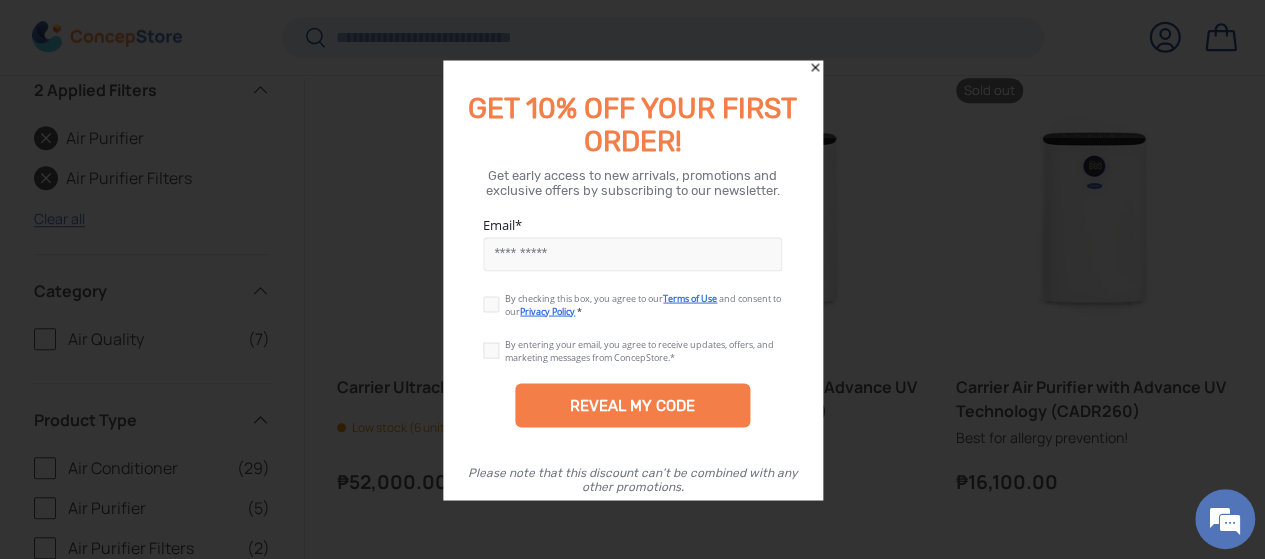 click 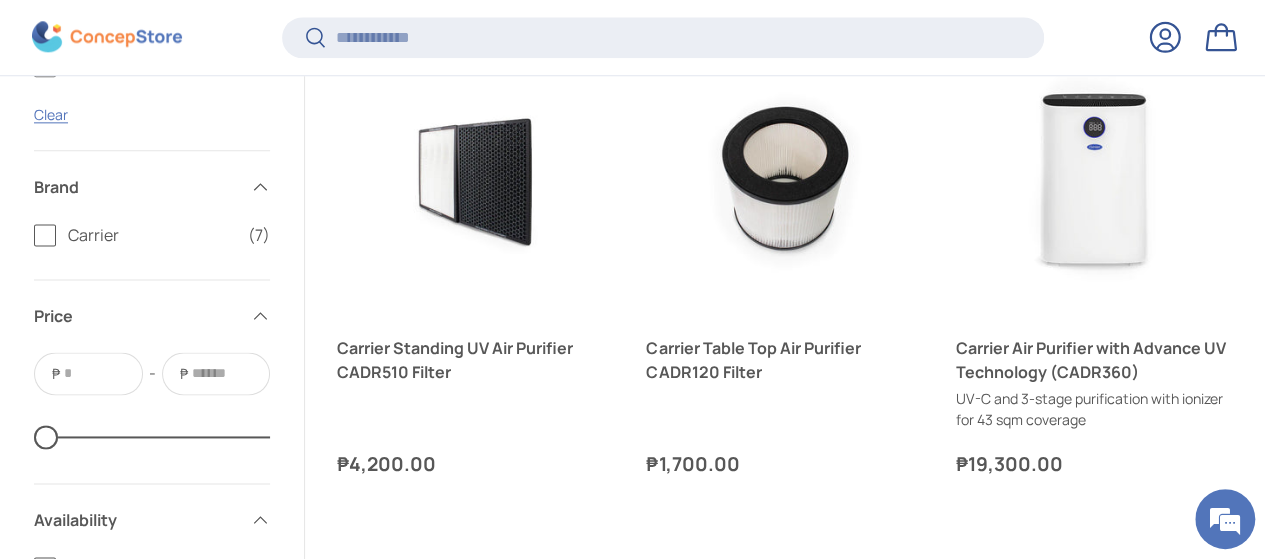 scroll, scrollTop: 1296, scrollLeft: 0, axis: vertical 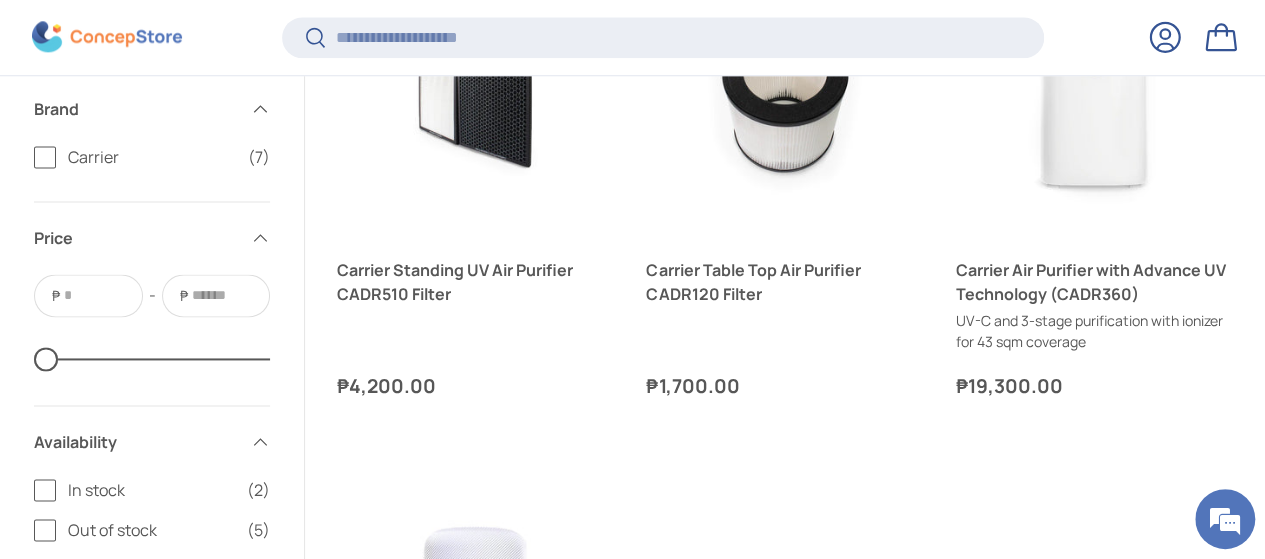 click on "Carrier" at bounding box center (152, 157) 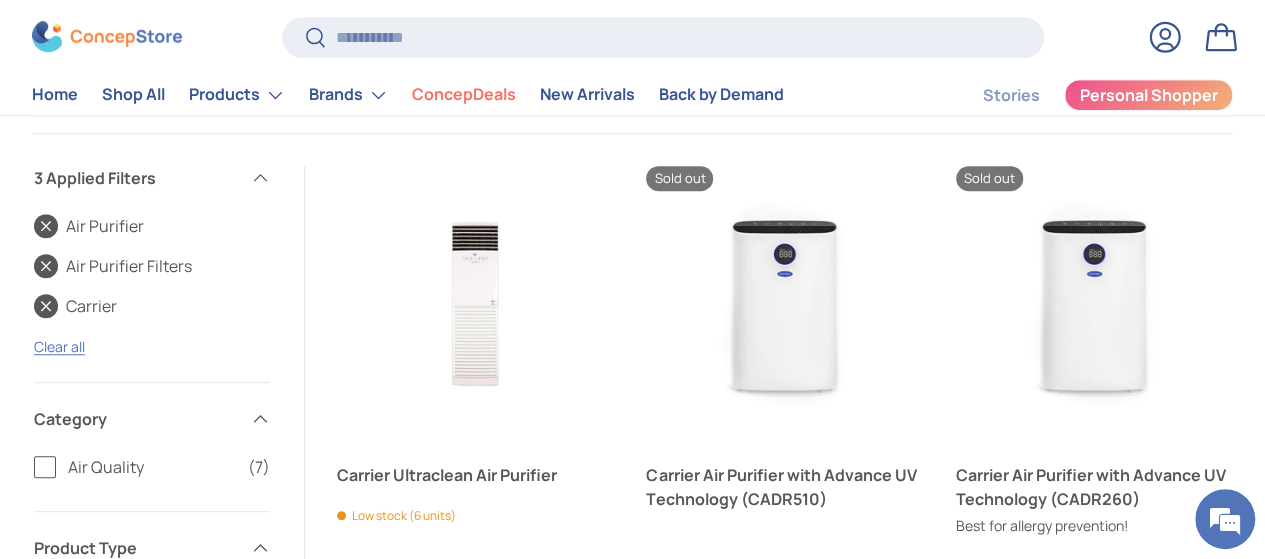 scroll, scrollTop: 708, scrollLeft: 0, axis: vertical 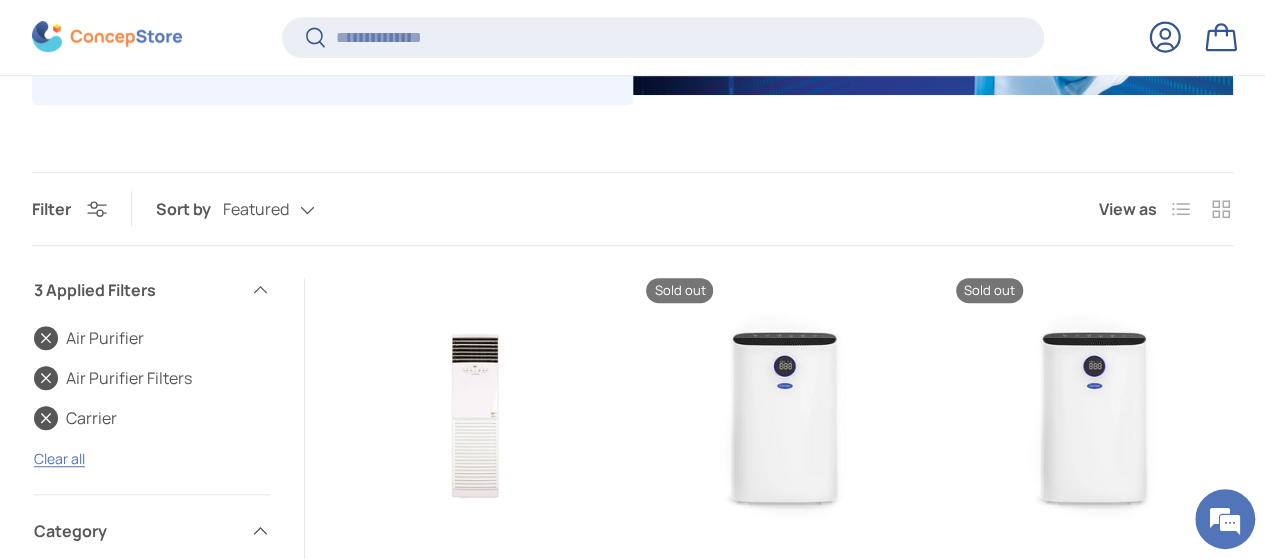 click on "Air Purifier" at bounding box center (89, 338) 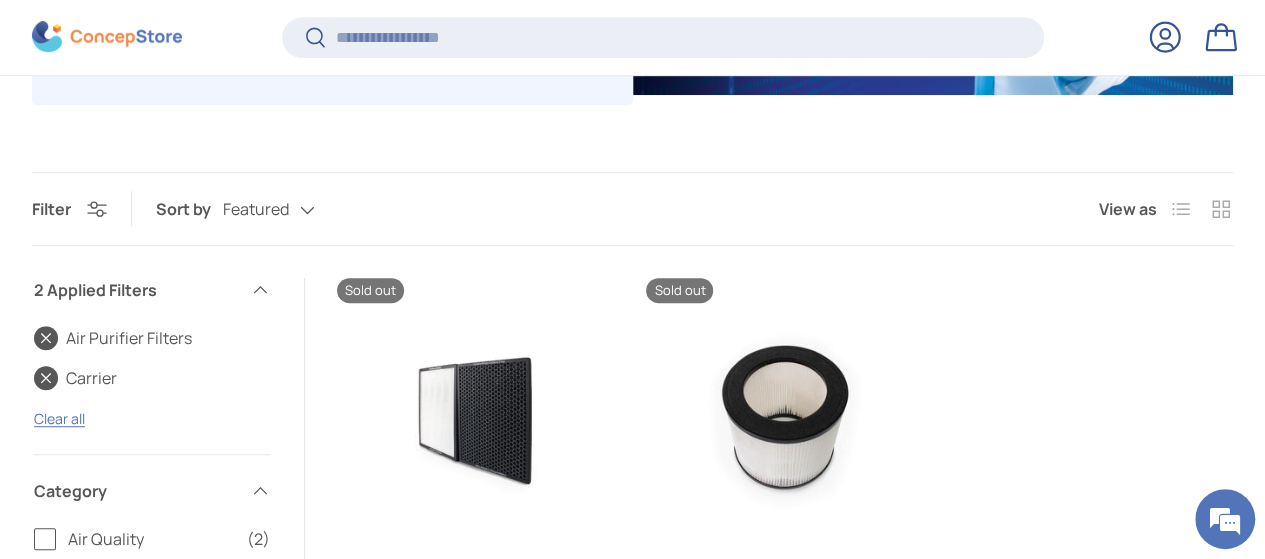 click on "Air Purifier Filters" at bounding box center [113, 338] 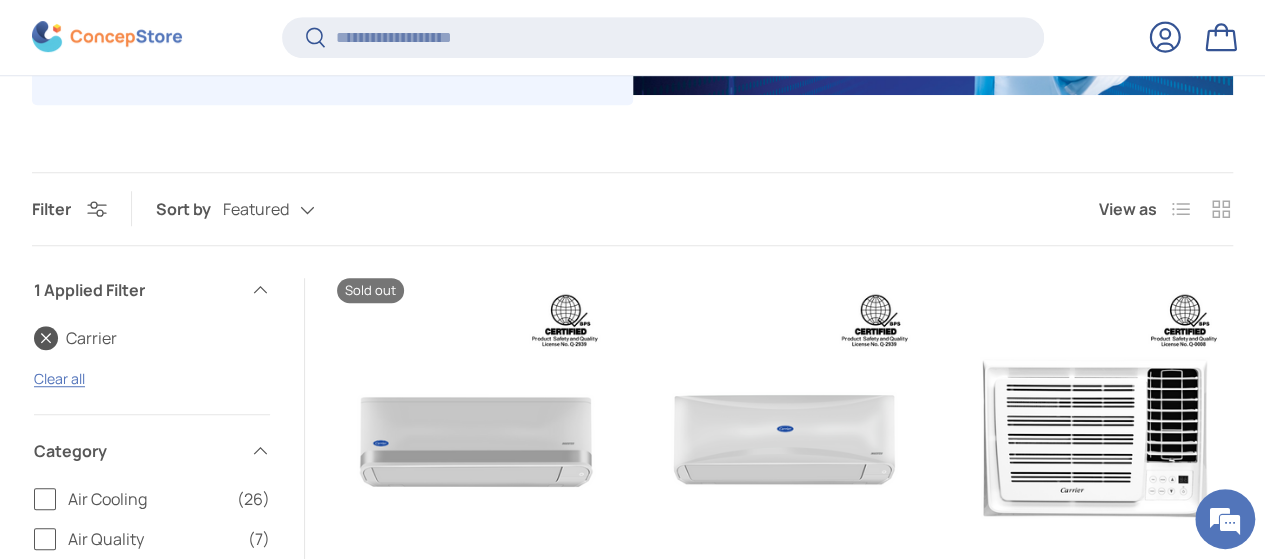 click on "Carrier" at bounding box center (75, 338) 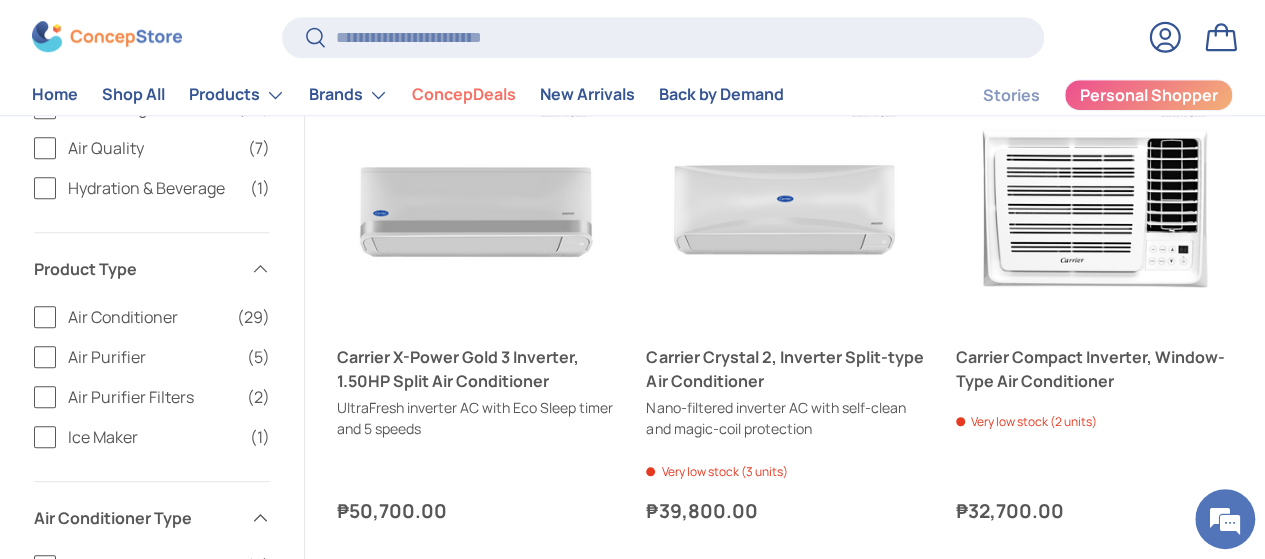 scroll, scrollTop: 600, scrollLeft: 0, axis: vertical 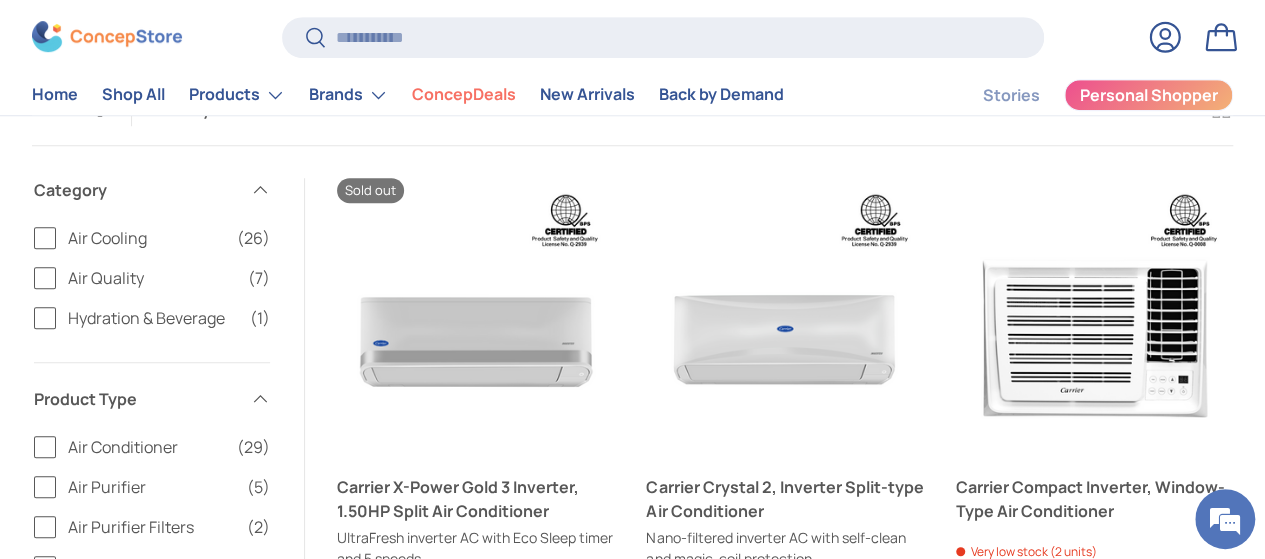 click on "Air Cooling" at bounding box center [146, 238] 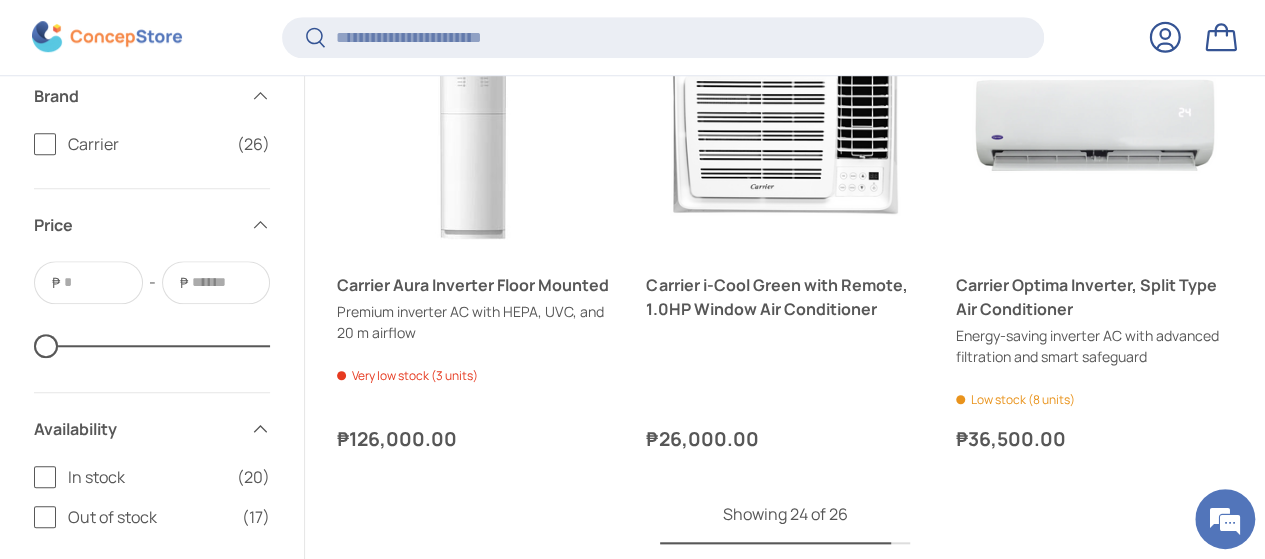 scroll, scrollTop: 4496, scrollLeft: 0, axis: vertical 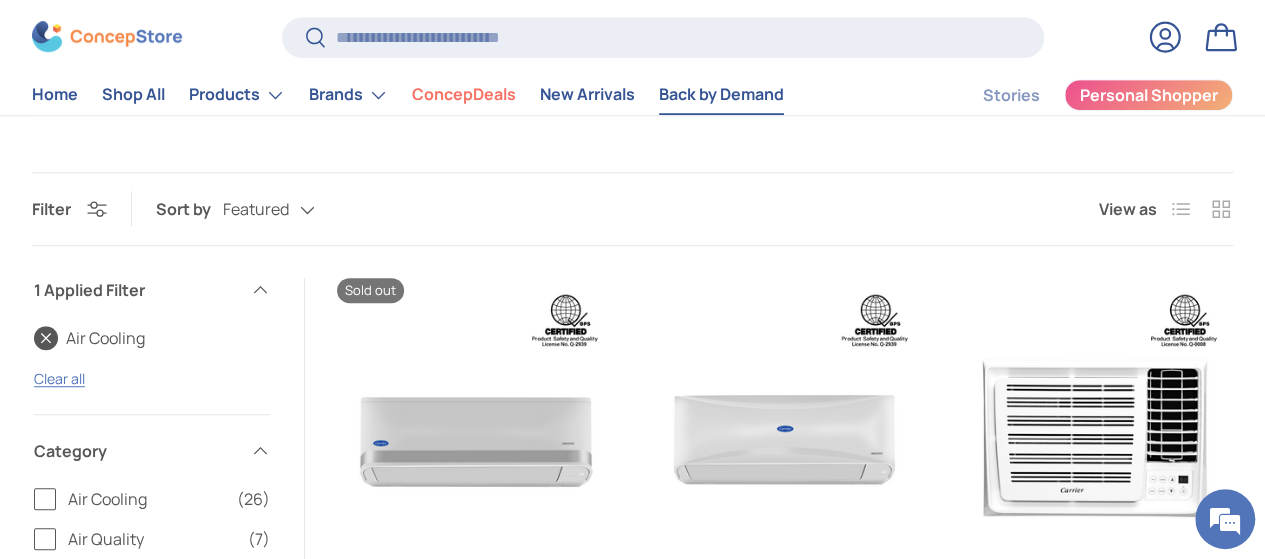 click on "Back by Demand" at bounding box center (721, 95) 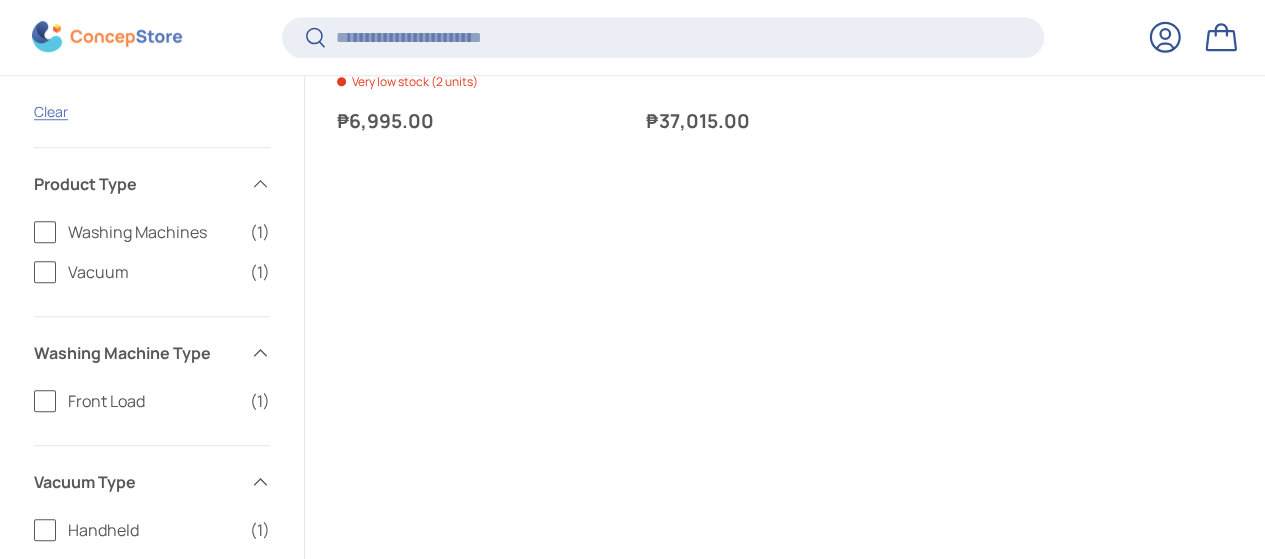 scroll, scrollTop: 928, scrollLeft: 0, axis: vertical 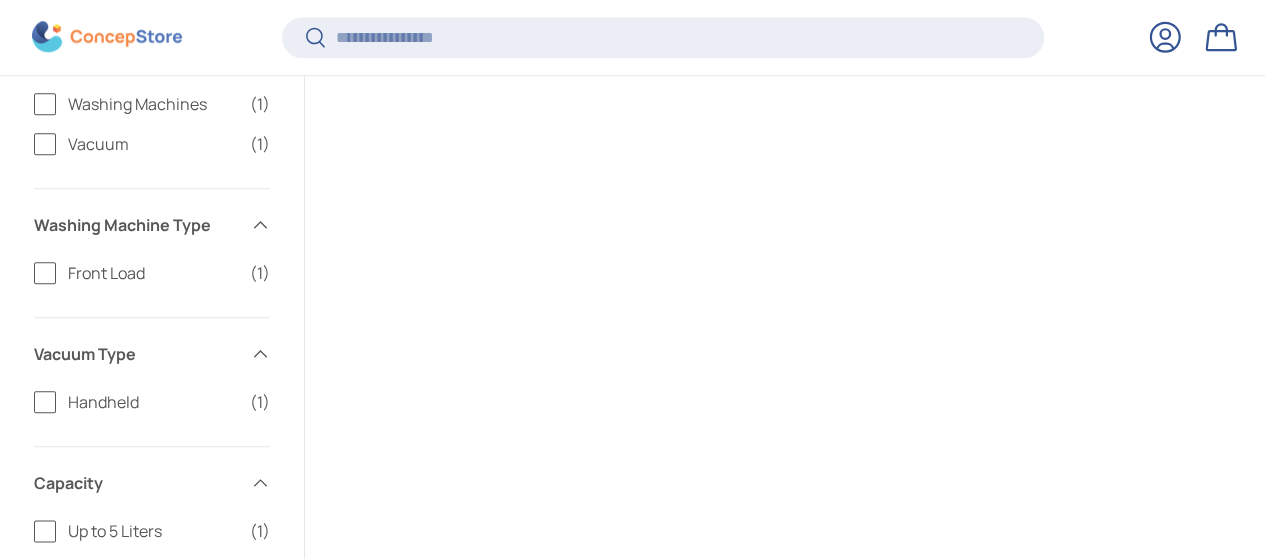click on "Handheld" at bounding box center [153, 402] 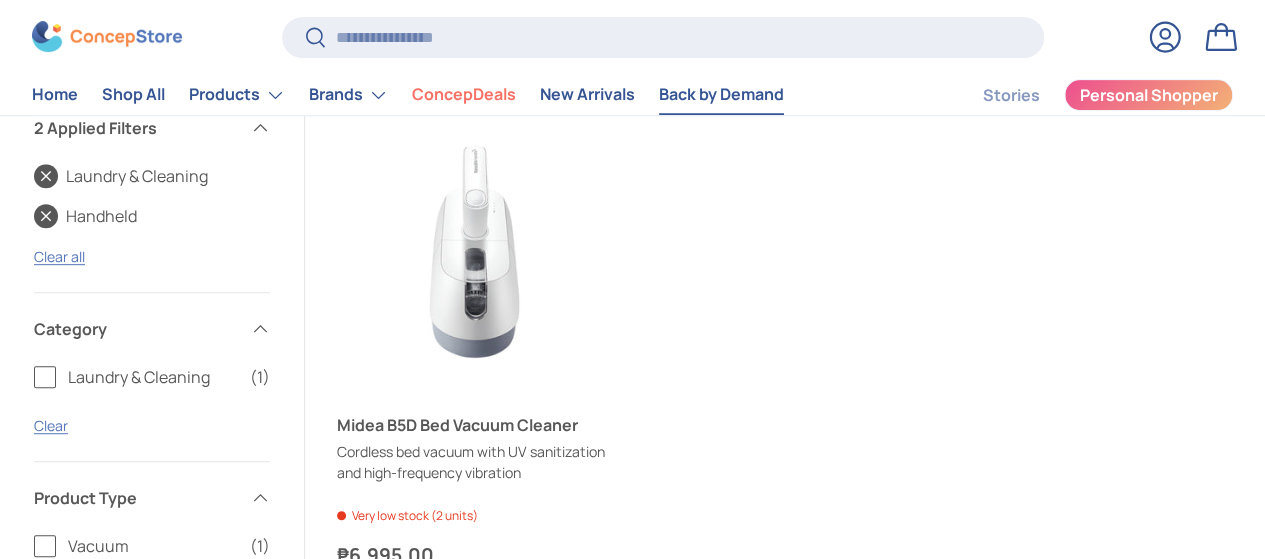 scroll, scrollTop: 416, scrollLeft: 0, axis: vertical 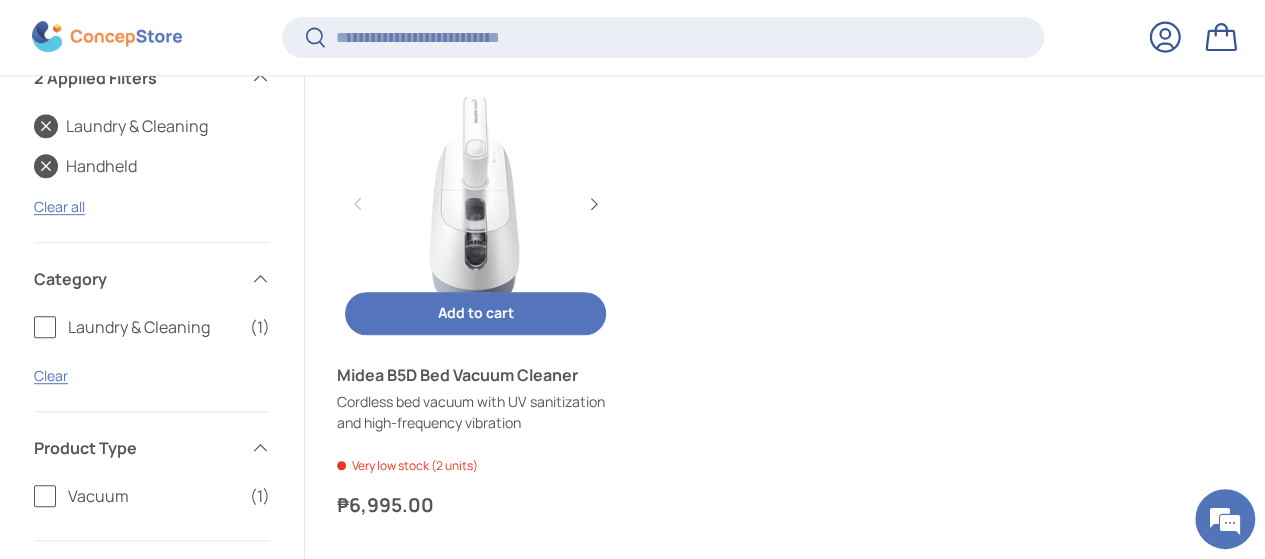 click at bounding box center [475, 204] 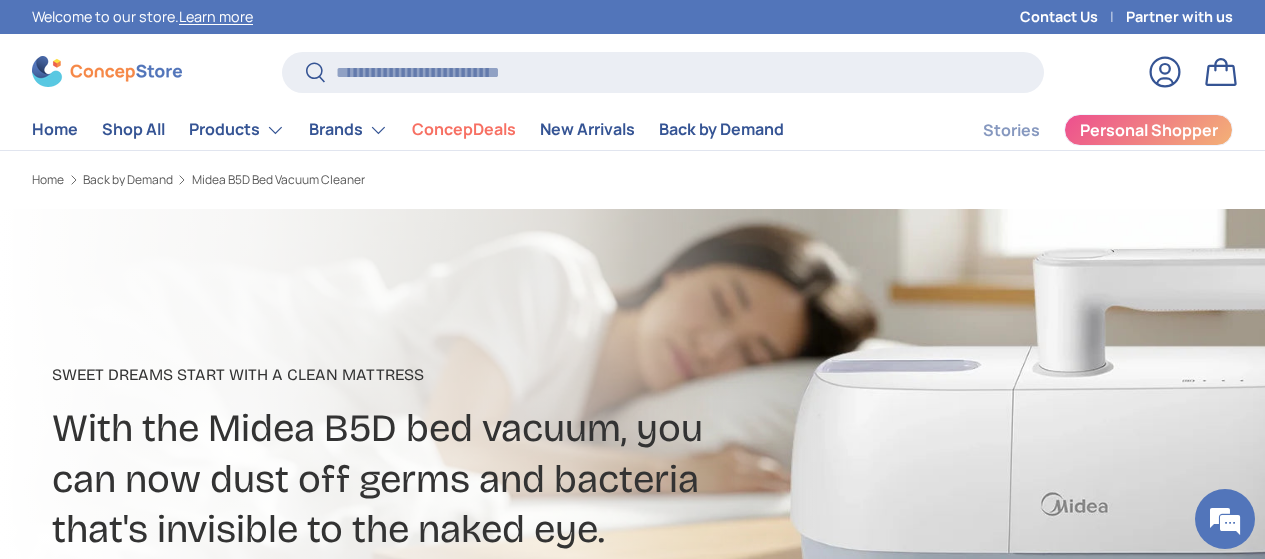 scroll, scrollTop: 0, scrollLeft: 0, axis: both 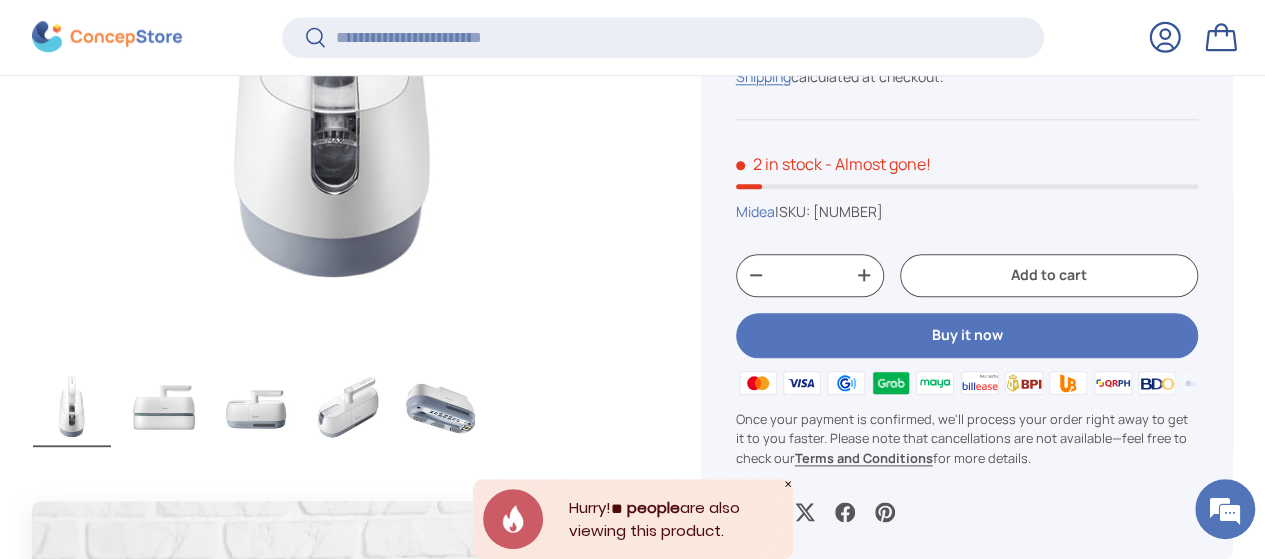 click at bounding box center [164, 407] 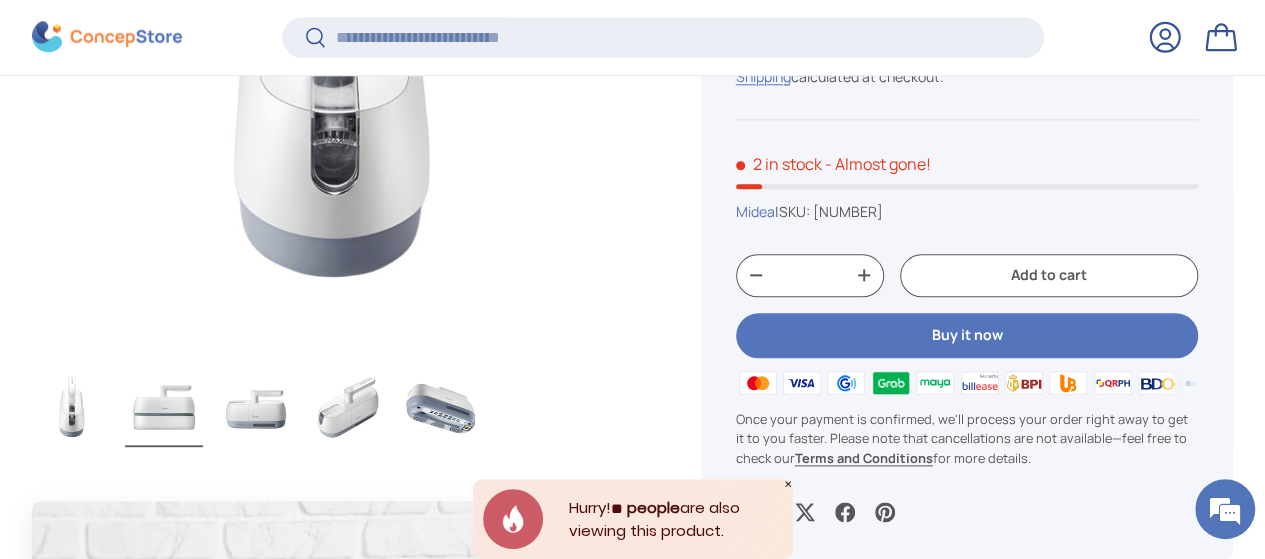 scroll, scrollTop: 0, scrollLeft: 565, axis: horizontal 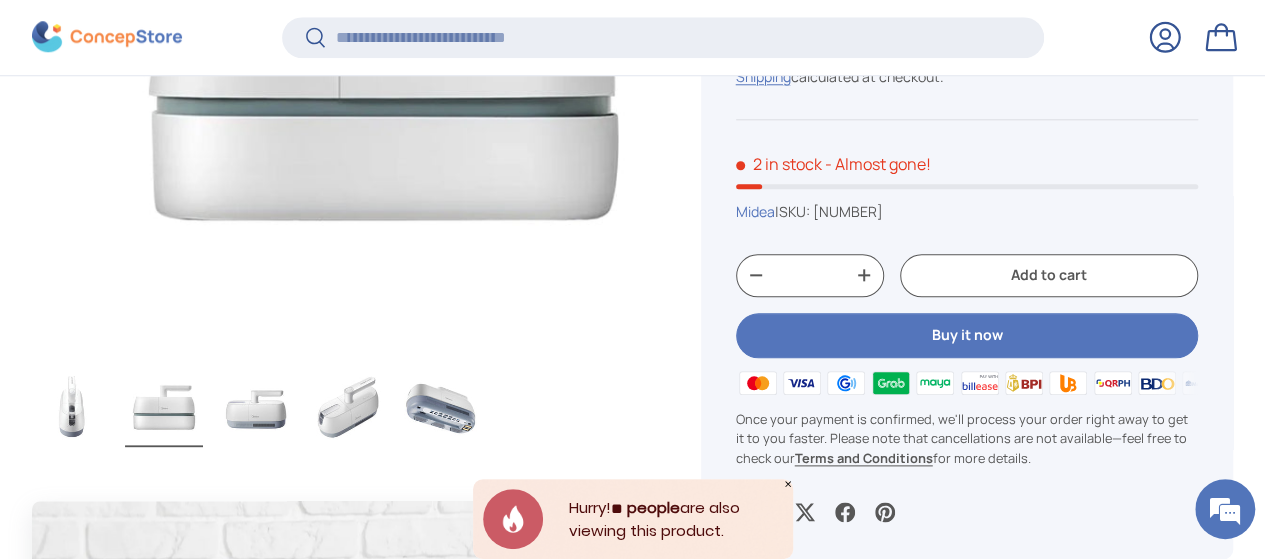 click at bounding box center [256, 407] 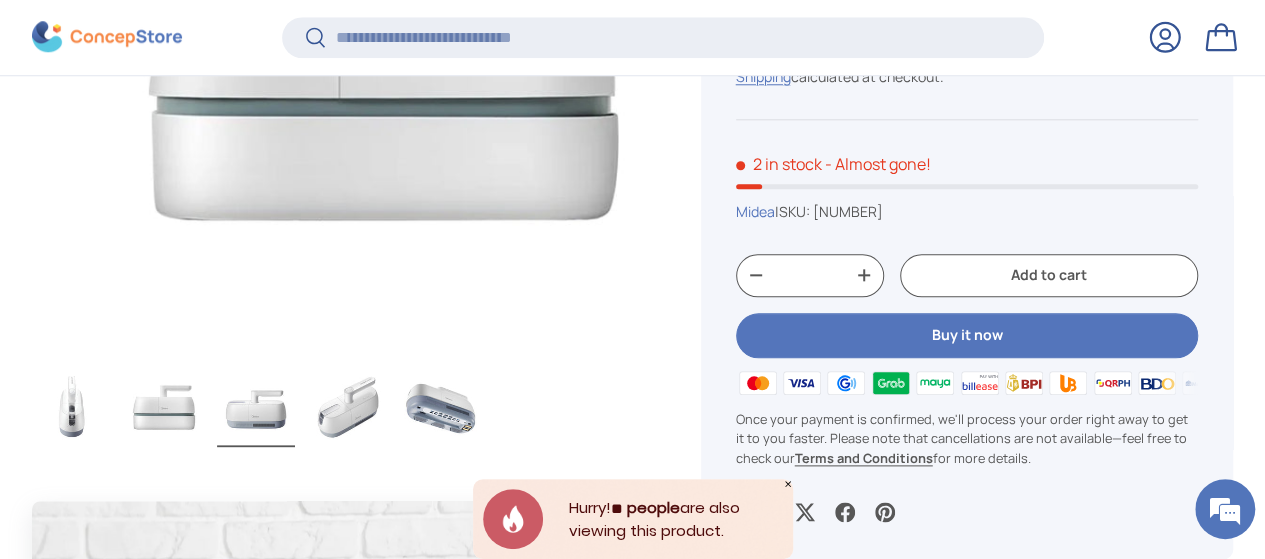 scroll, scrollTop: 0, scrollLeft: 1130, axis: horizontal 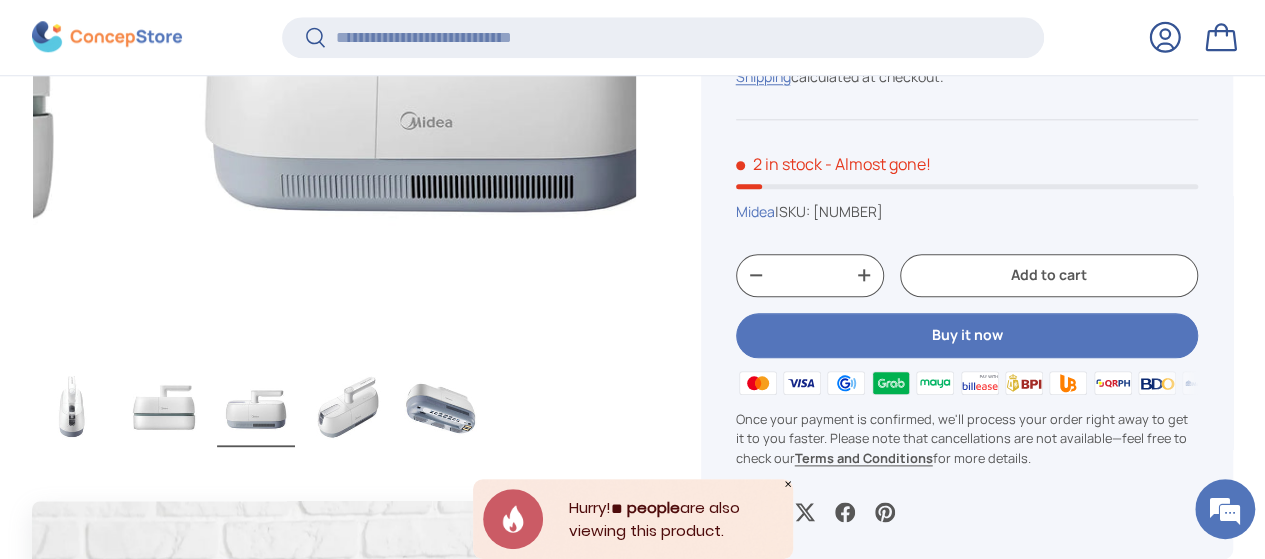 click at bounding box center (348, 407) 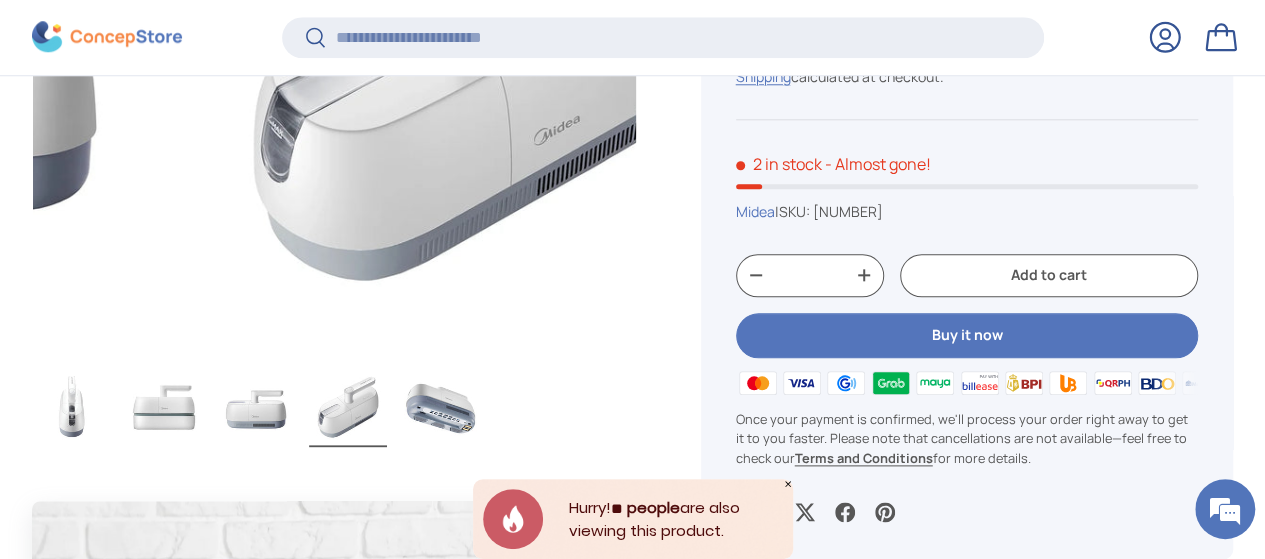 click at bounding box center (440, 407) 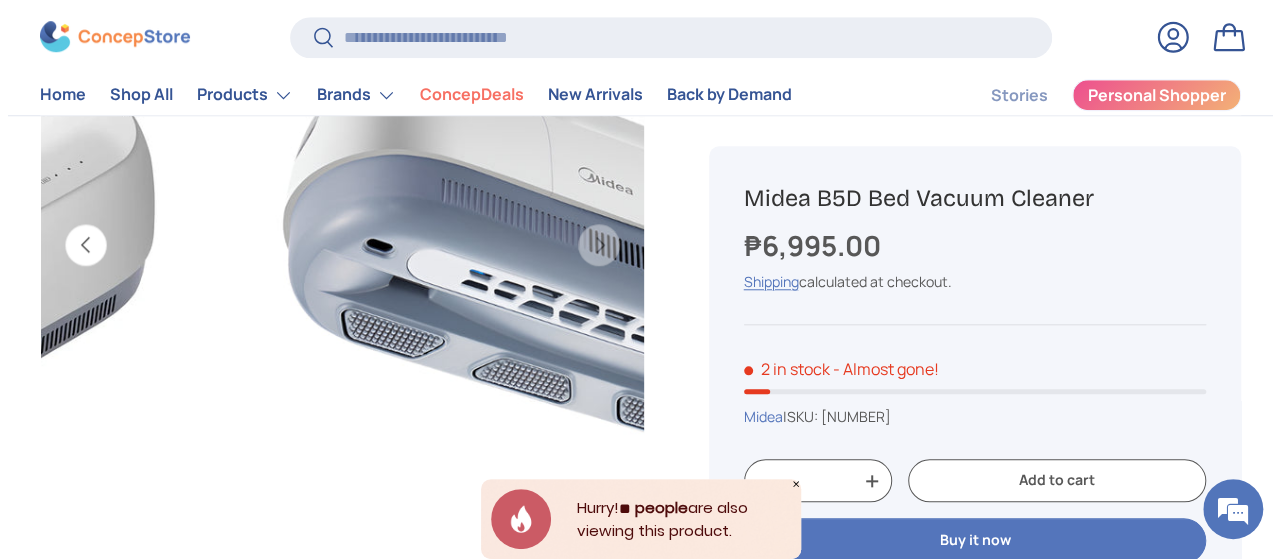 scroll, scrollTop: 800, scrollLeft: 0, axis: vertical 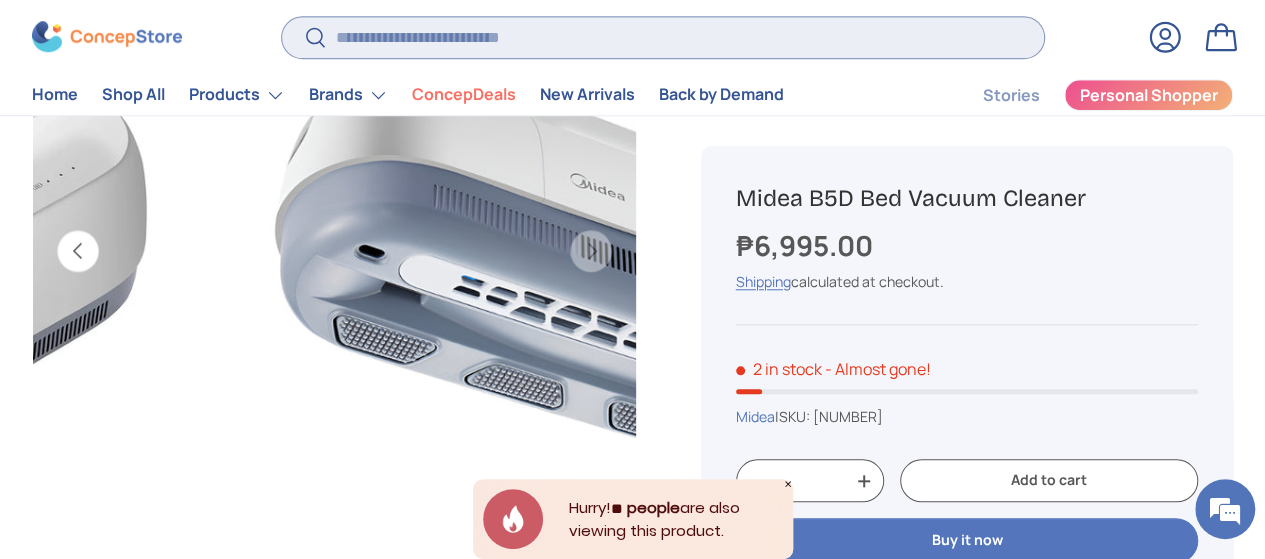 click on "Search" at bounding box center [663, 37] 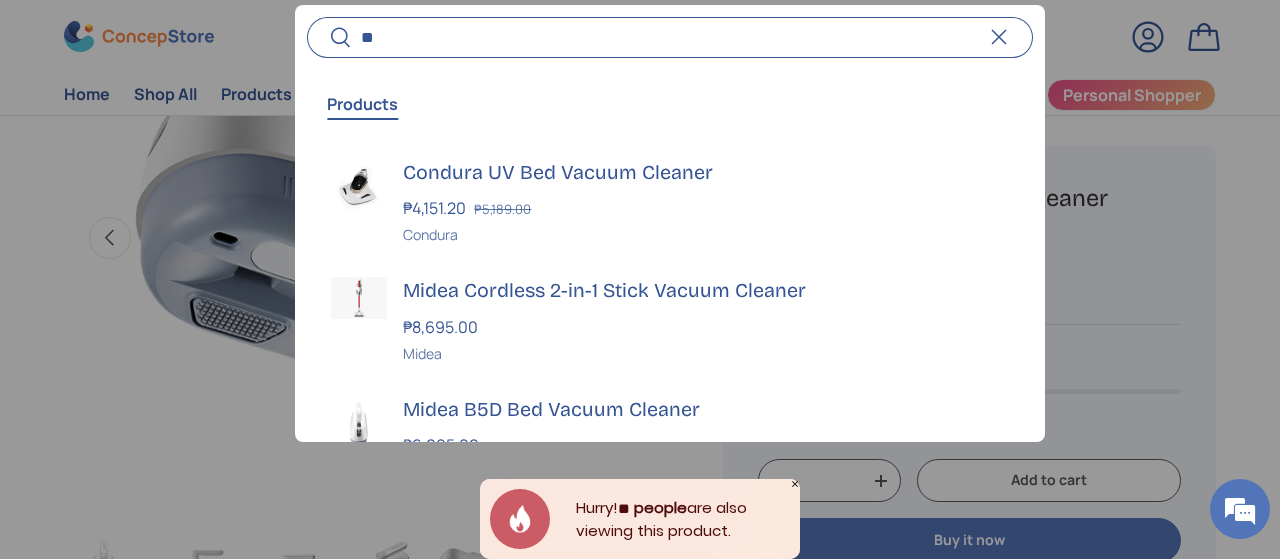 scroll, scrollTop: 0, scrollLeft: 2292, axis: horizontal 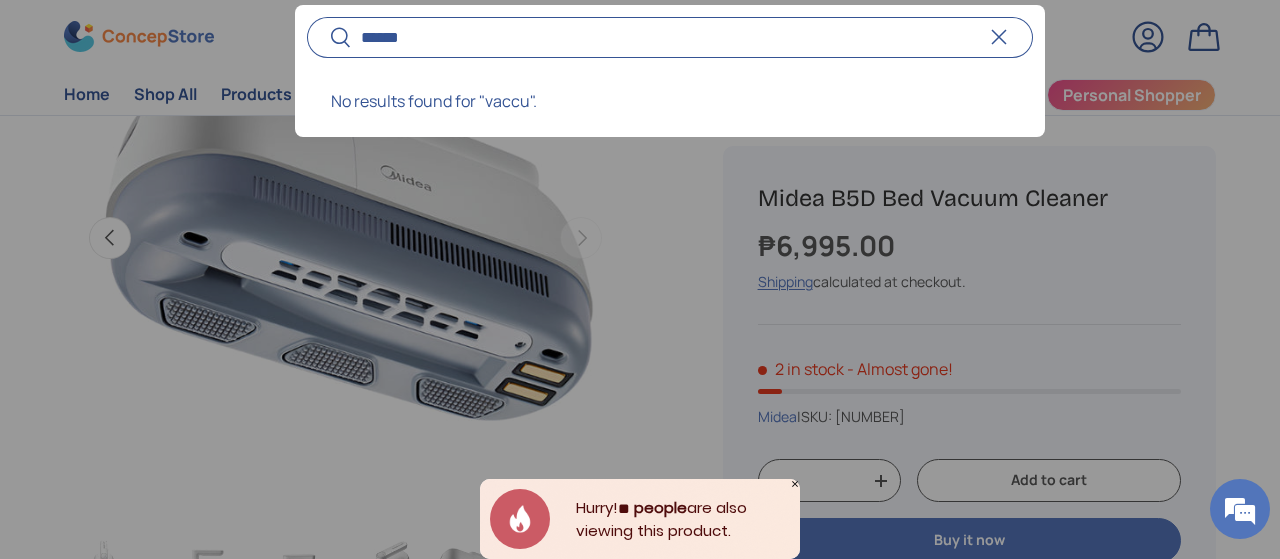 type on "******" 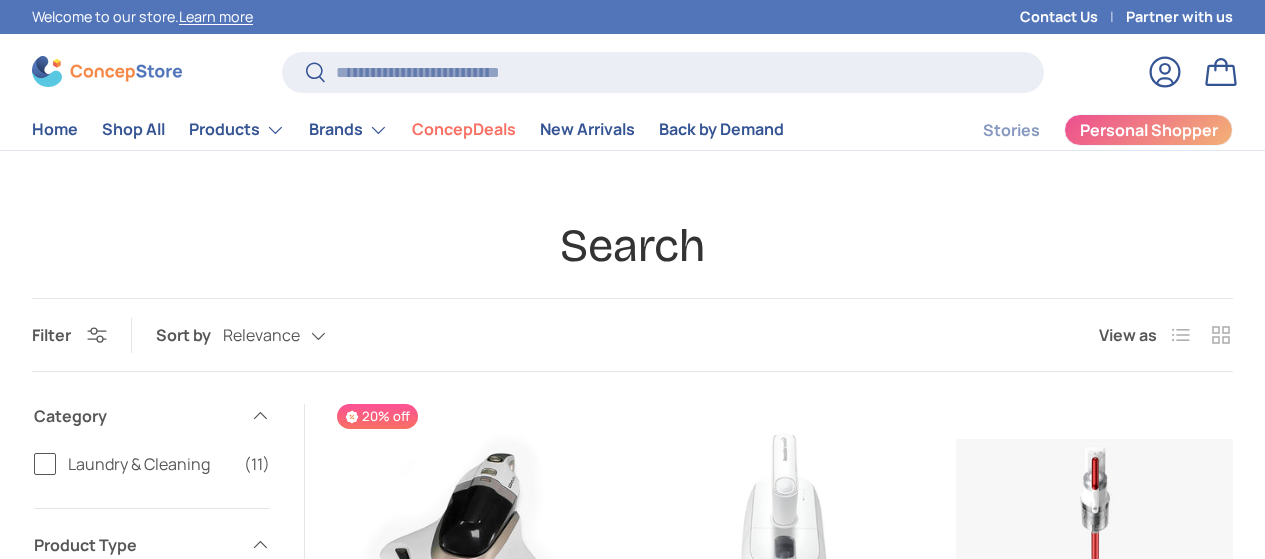 scroll, scrollTop: 0, scrollLeft: 0, axis: both 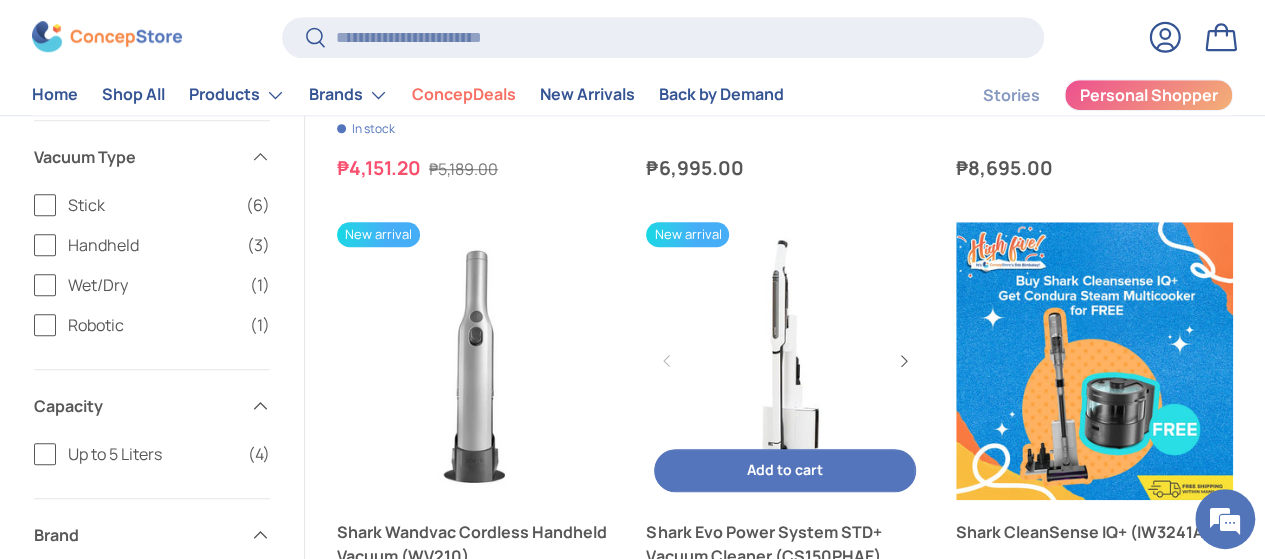 click at bounding box center [784, 360] 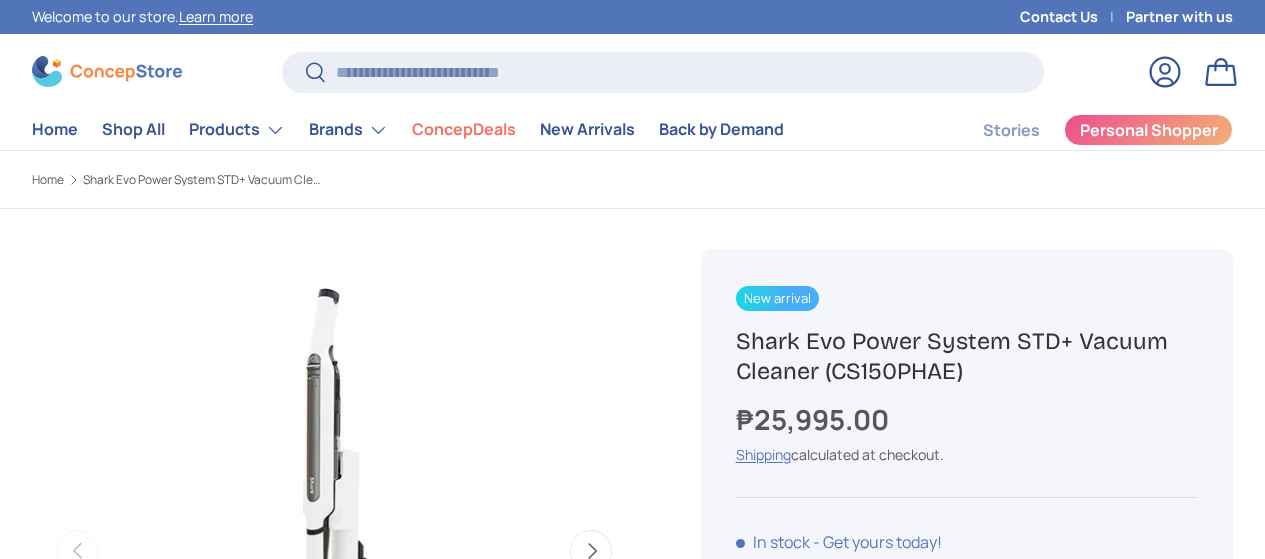 scroll, scrollTop: 237, scrollLeft: 0, axis: vertical 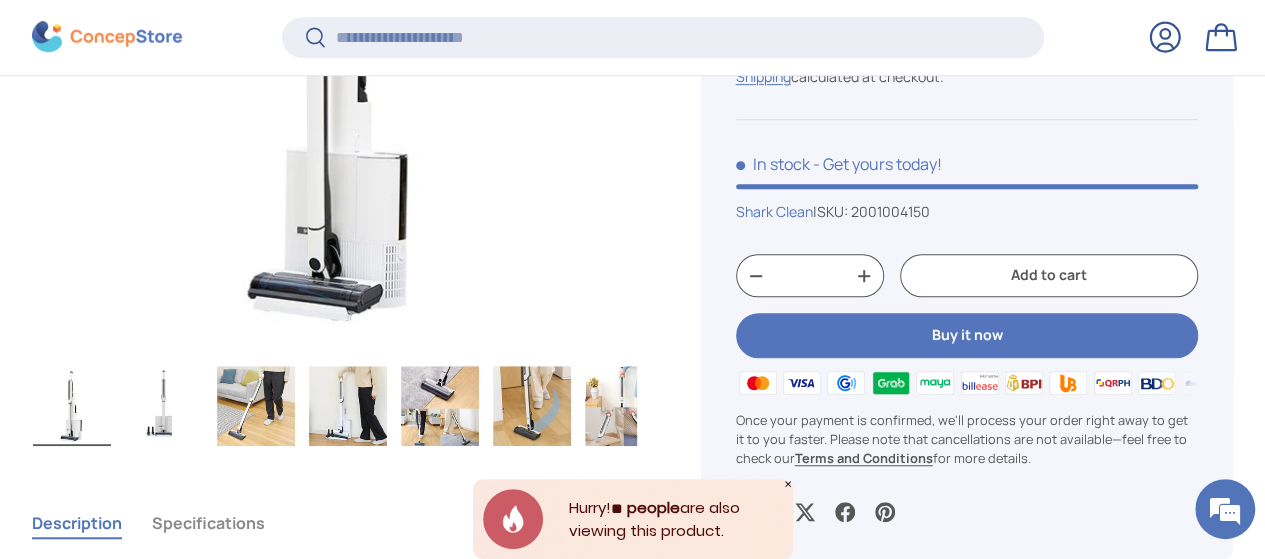 click at bounding box center [440, 406] 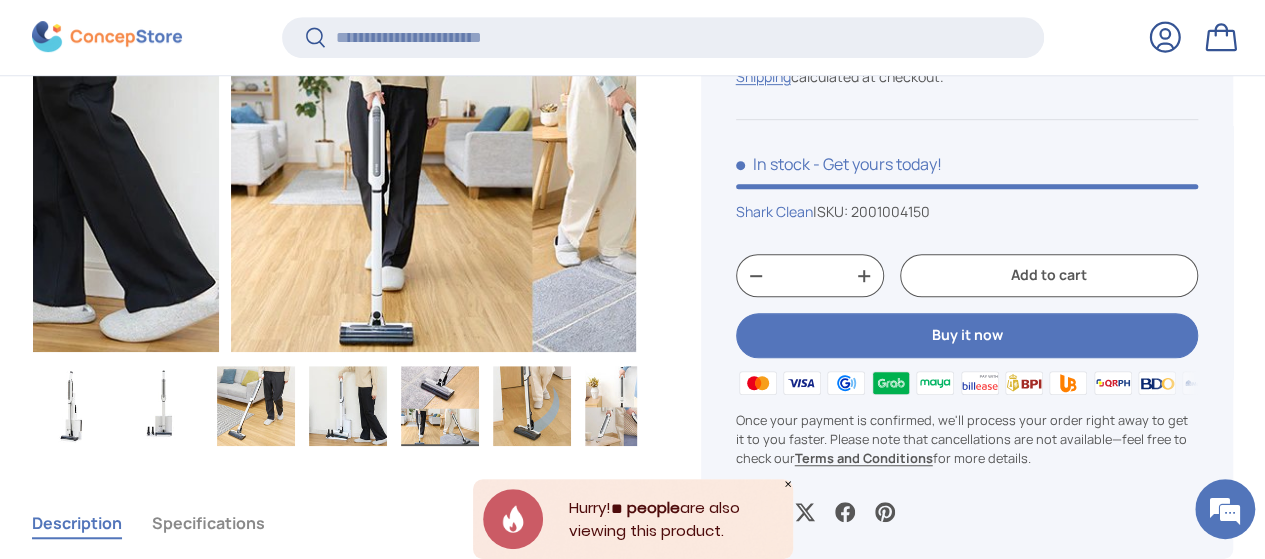 click at bounding box center [532, 406] 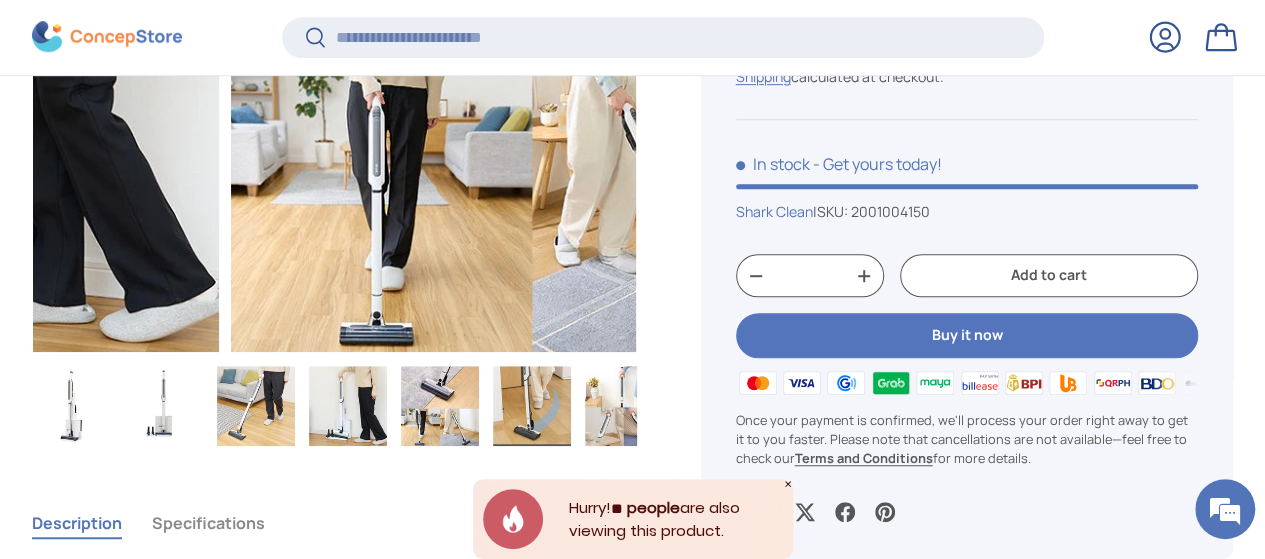 scroll, scrollTop: 0, scrollLeft: 2825, axis: horizontal 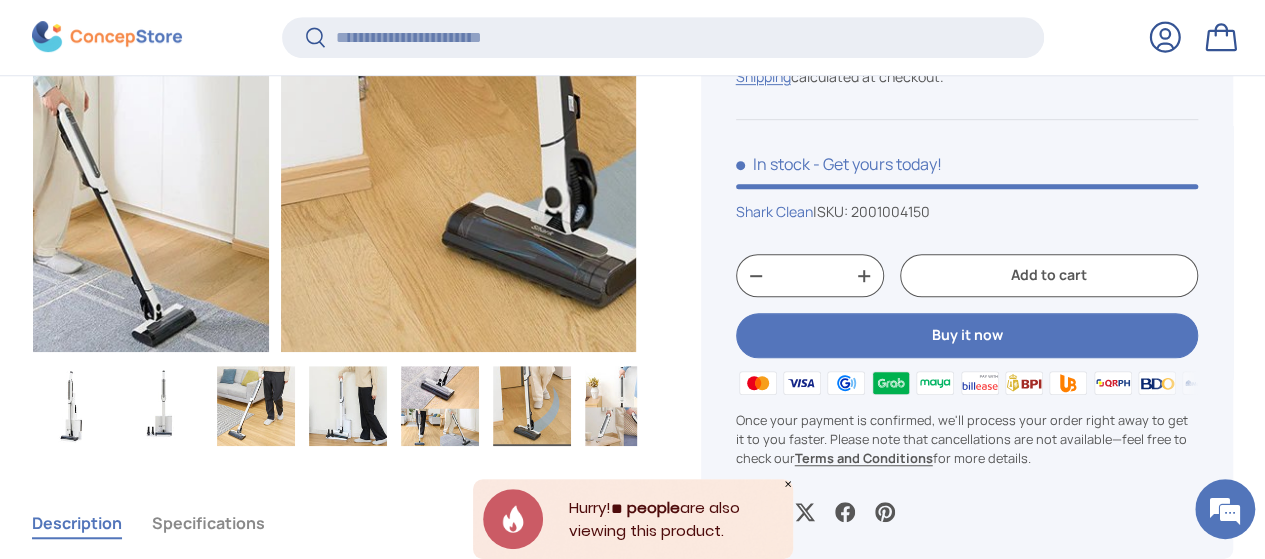 click at bounding box center [256, 406] 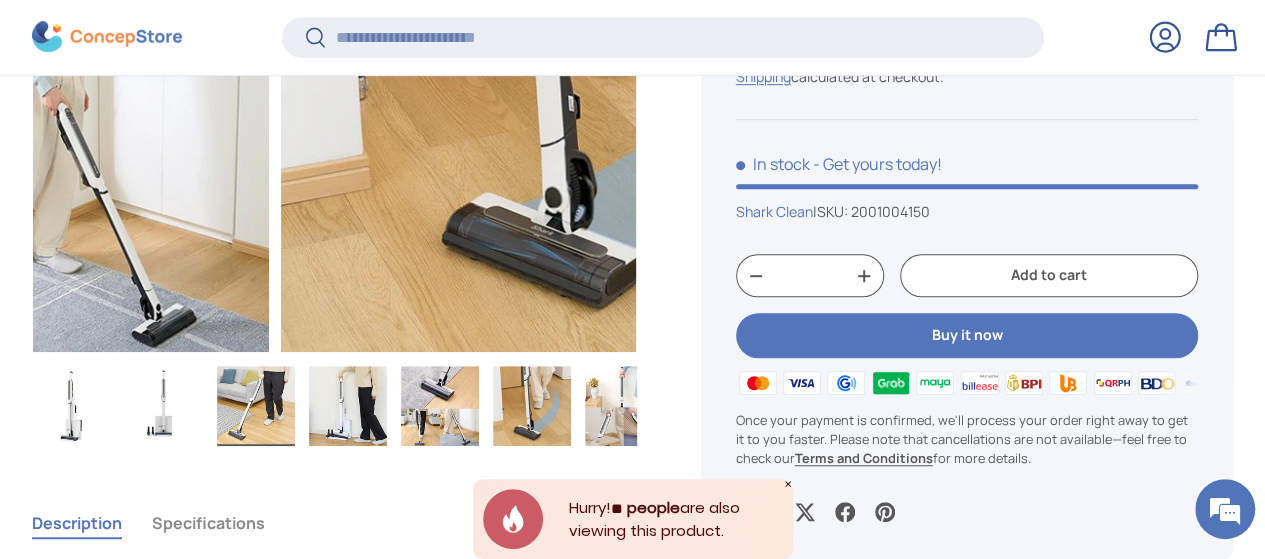 scroll, scrollTop: 0, scrollLeft: 1130, axis: horizontal 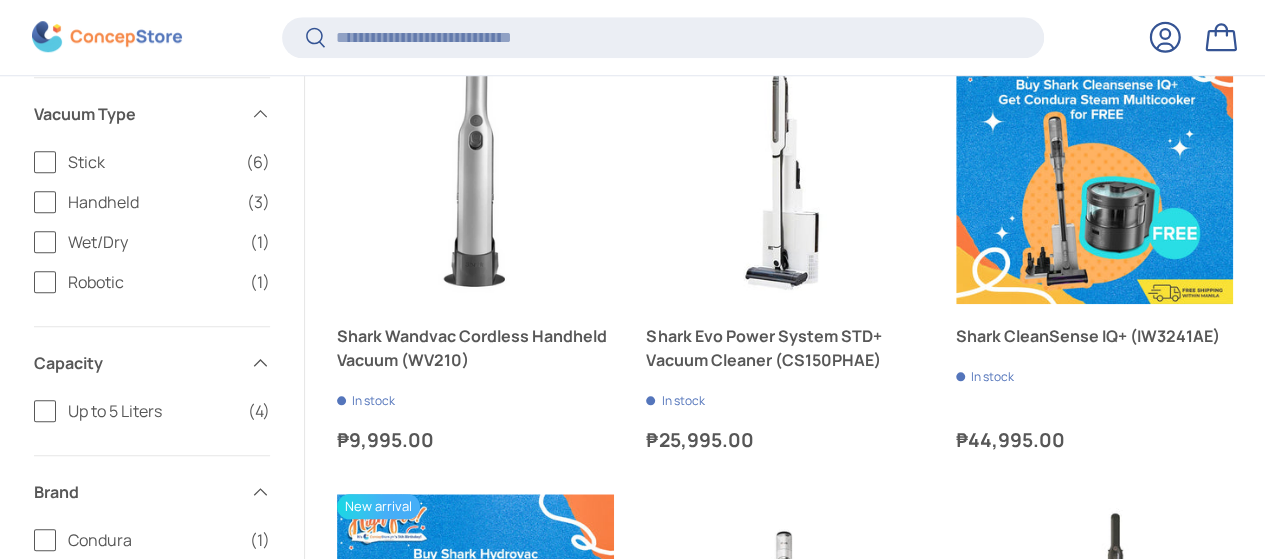 click at bounding box center (475, 1100) 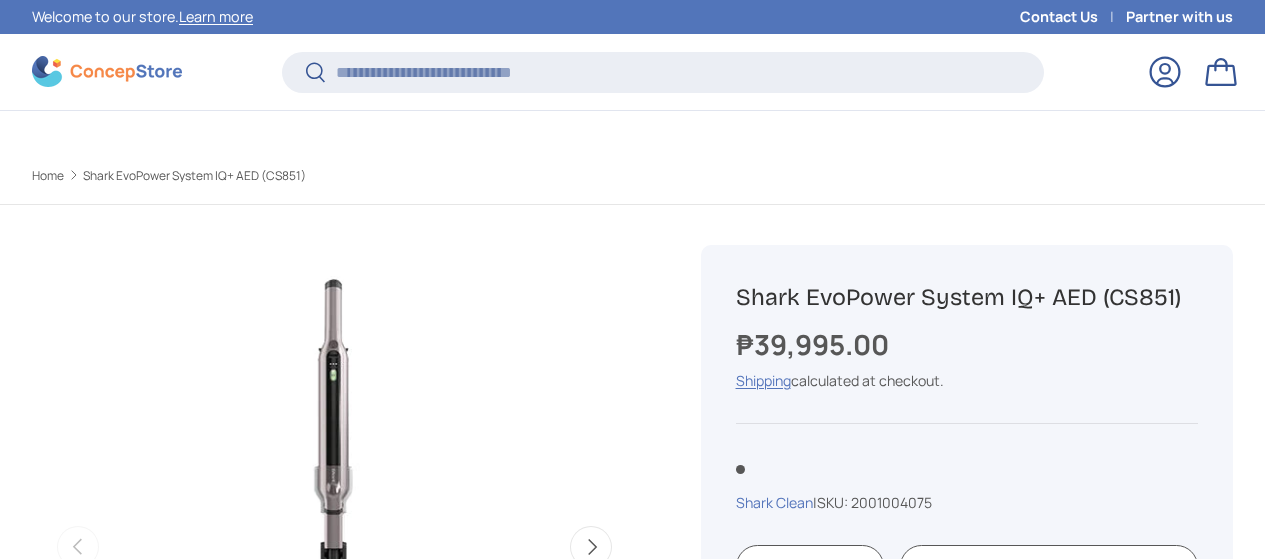 scroll, scrollTop: 496, scrollLeft: 0, axis: vertical 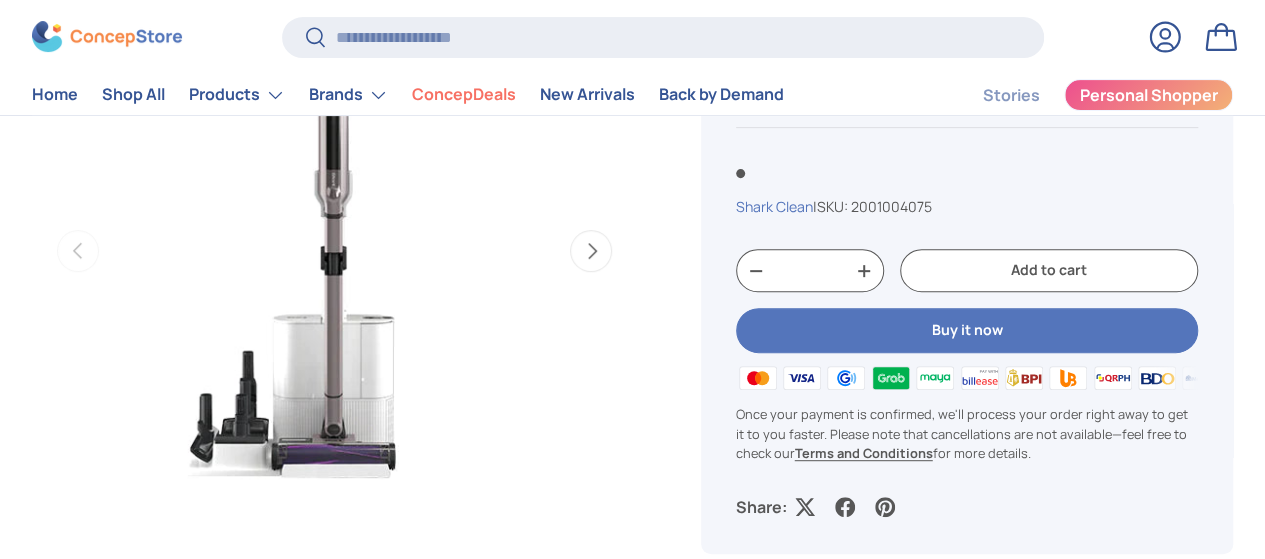 click at bounding box center [334, 251] 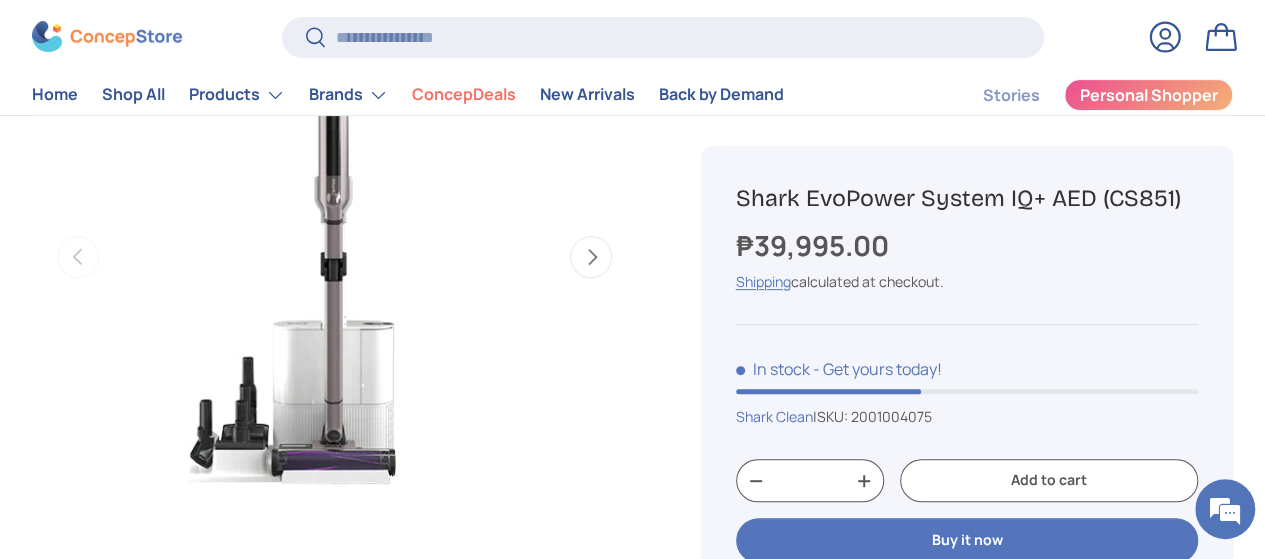scroll, scrollTop: 200, scrollLeft: 0, axis: vertical 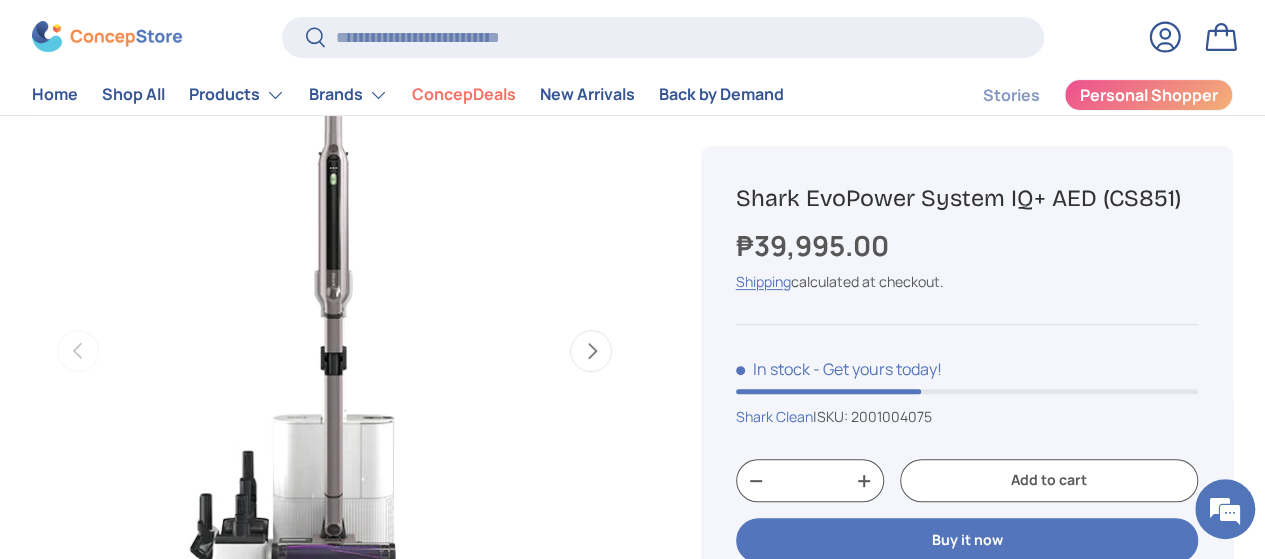 click on "Next" at bounding box center (591, 351) 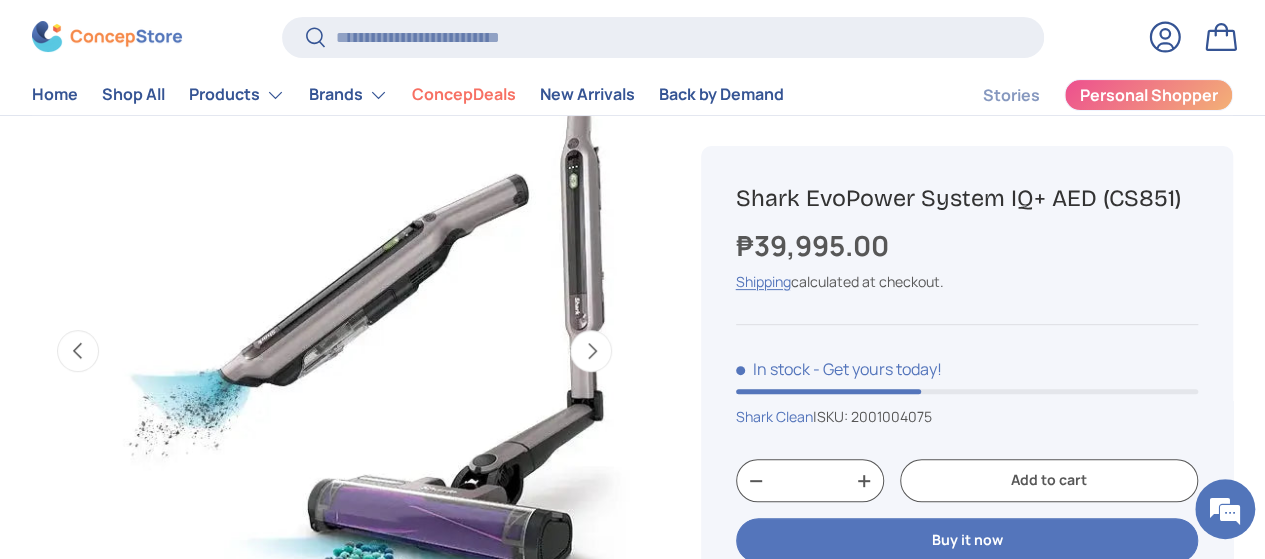 scroll, scrollTop: 0, scrollLeft: 565, axis: horizontal 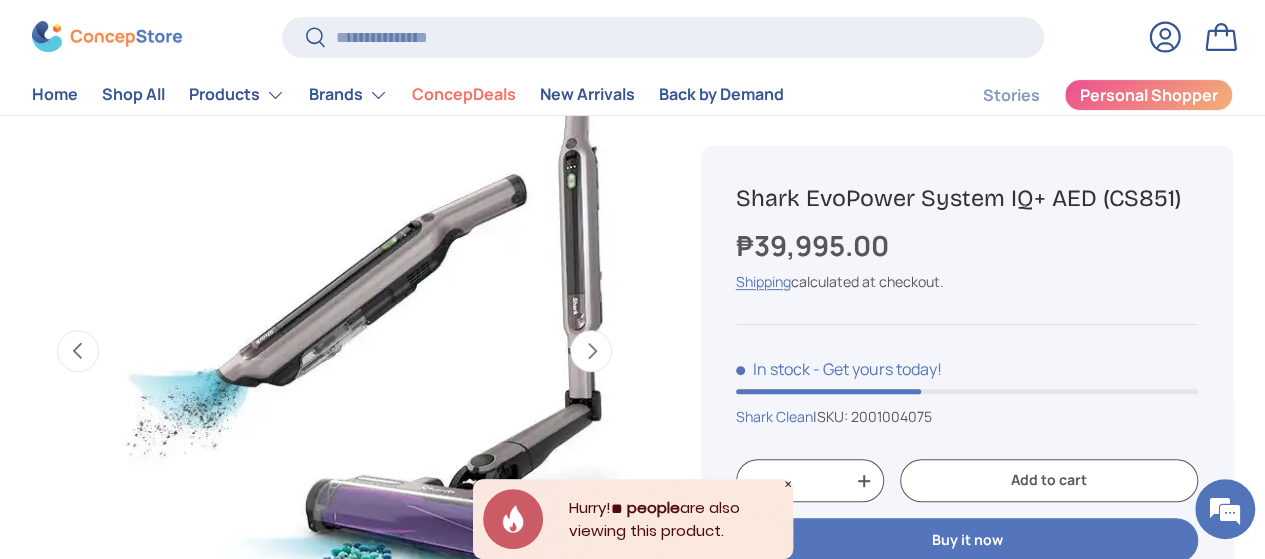 click on "Next" at bounding box center (591, 351) 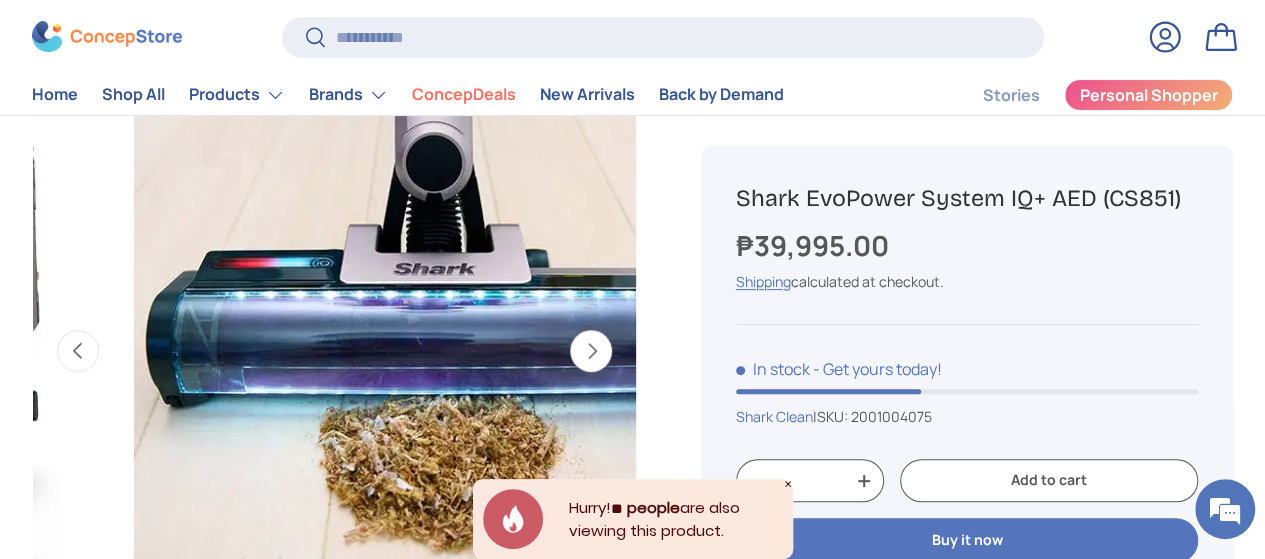 scroll, scrollTop: 0, scrollLeft: 1130, axis: horizontal 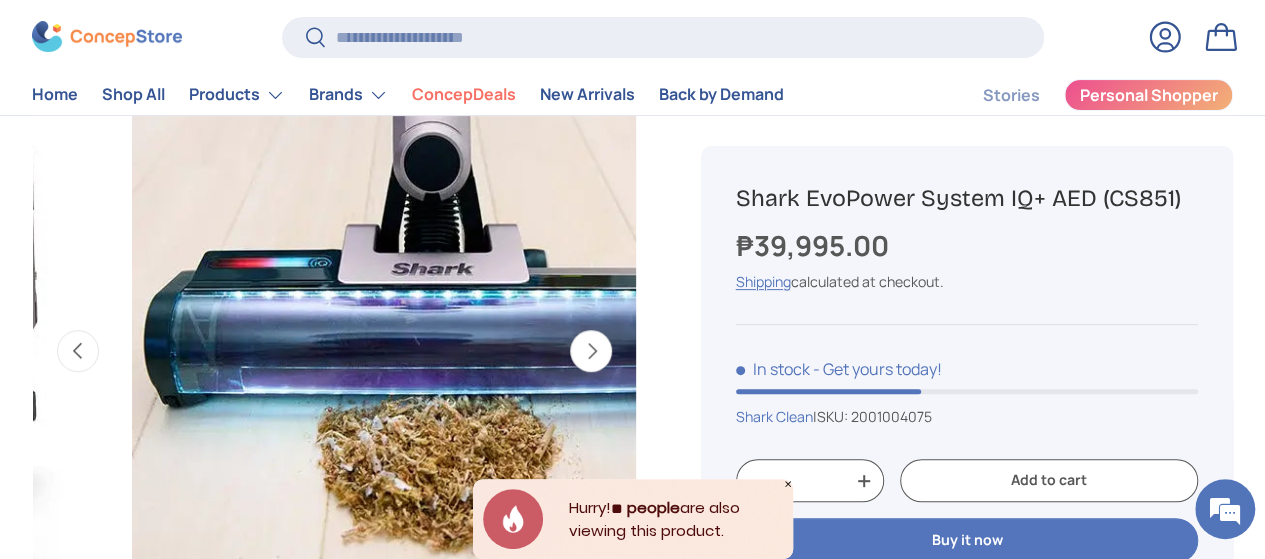 click on "Next" at bounding box center (591, 351) 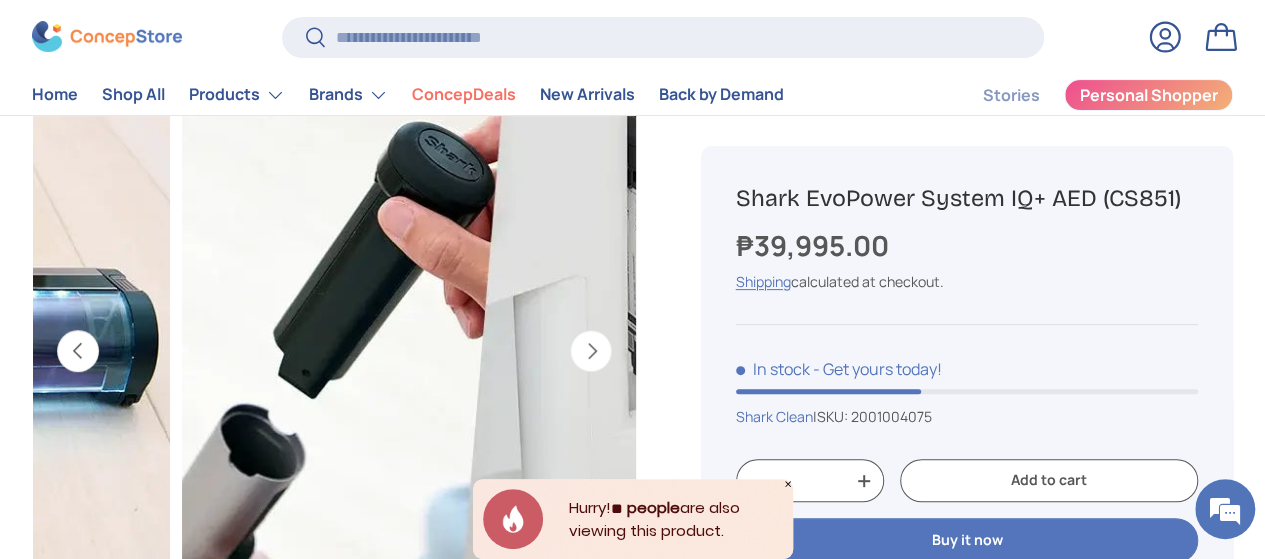 click on "Next" at bounding box center (591, 351) 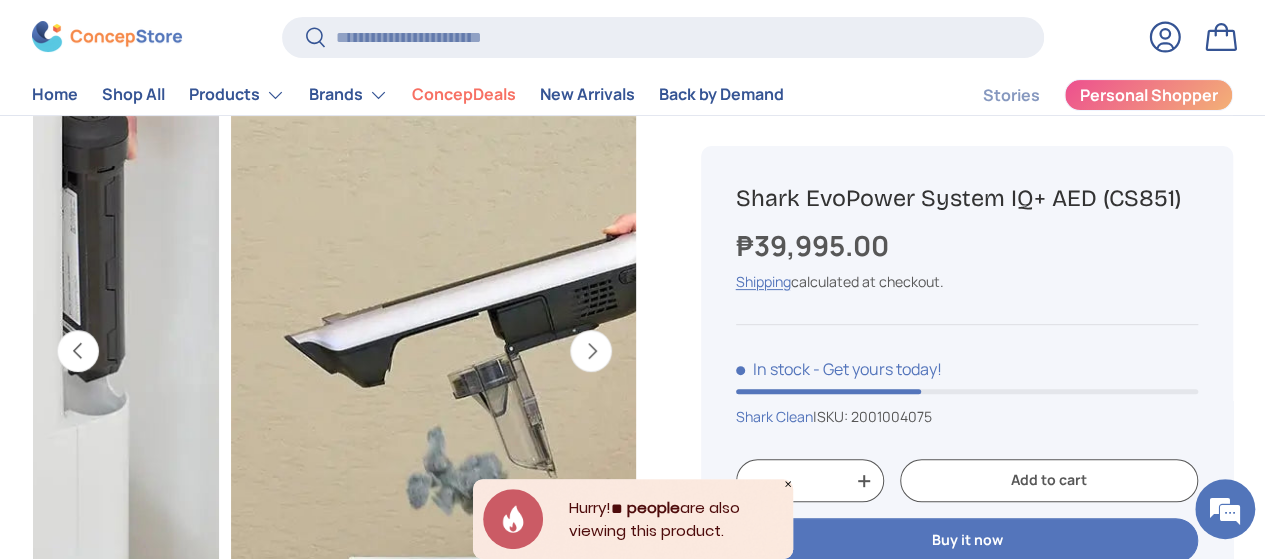 click on "Next" at bounding box center (591, 351) 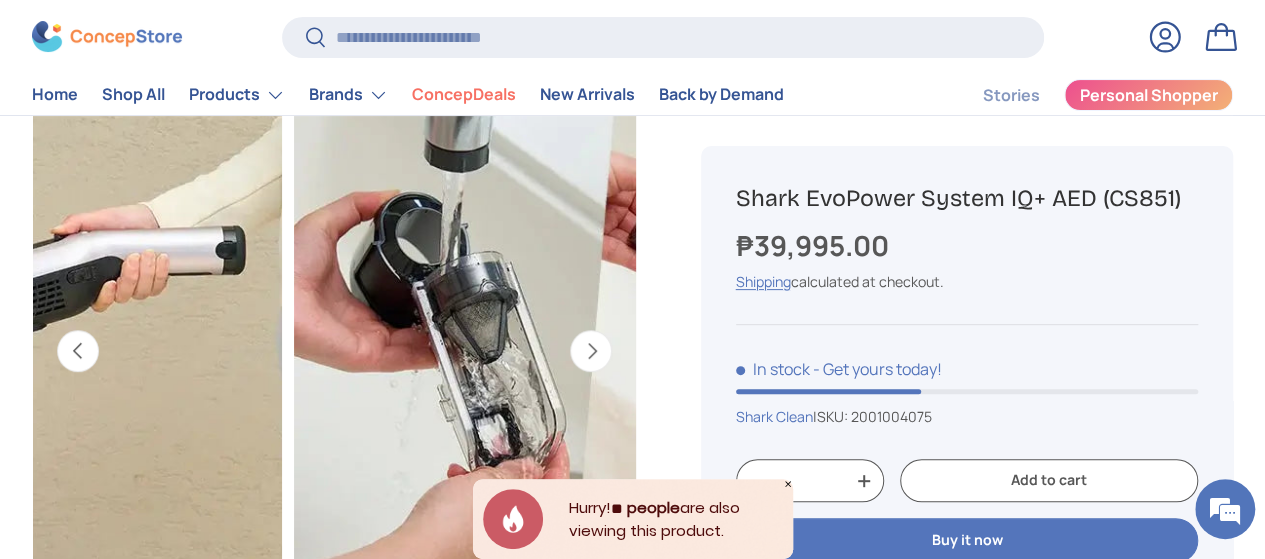 scroll, scrollTop: 0, scrollLeft: 2825, axis: horizontal 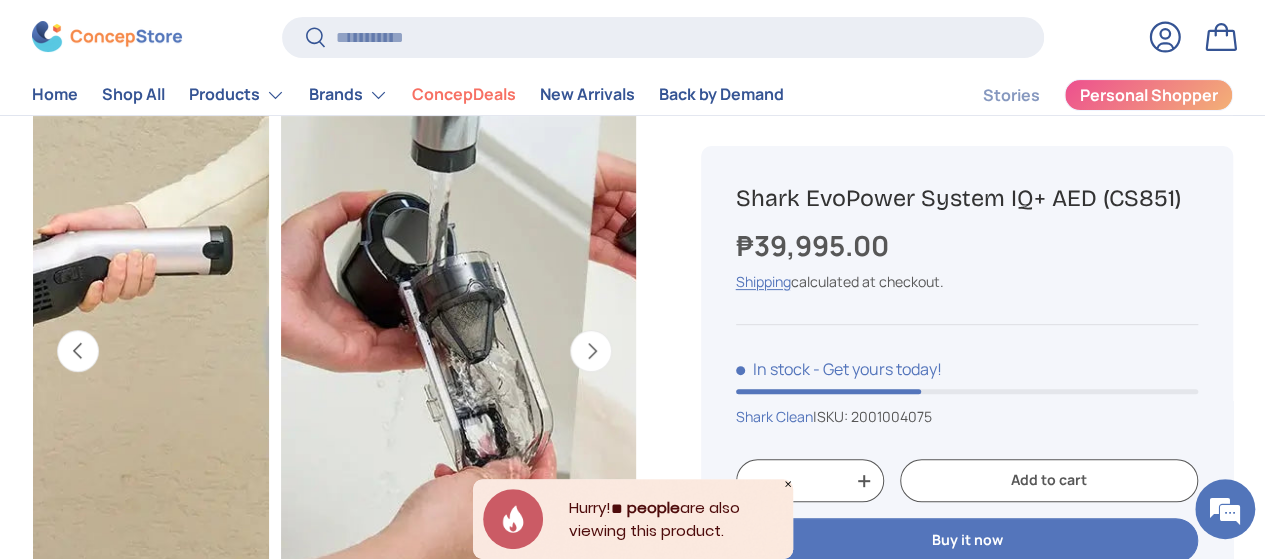 click on "Next" at bounding box center [591, 351] 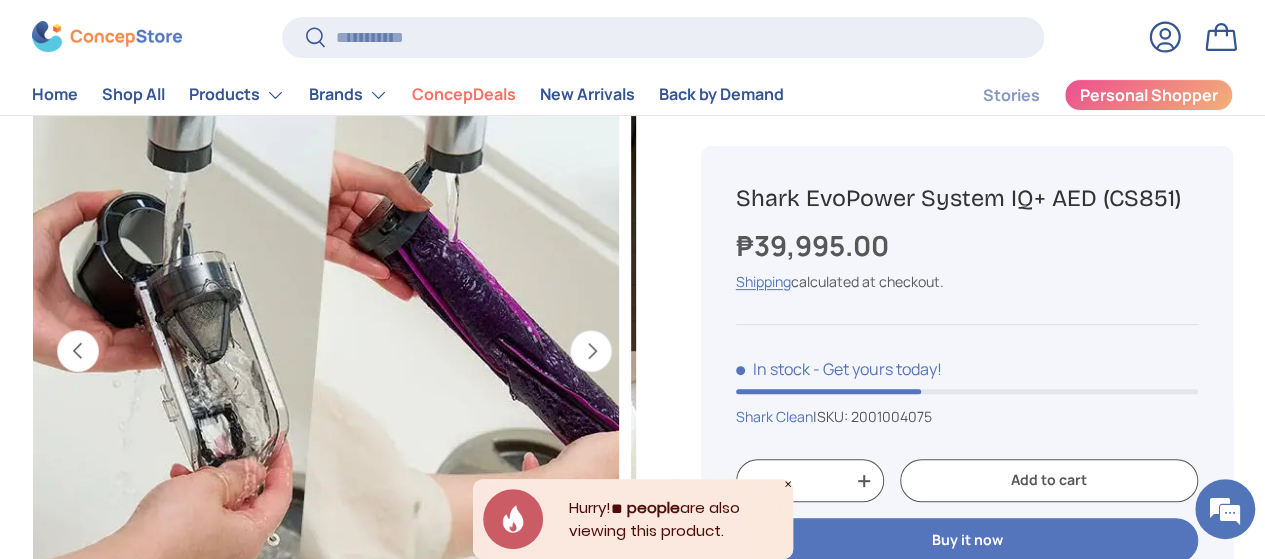 scroll, scrollTop: 0, scrollLeft: 3299, axis: horizontal 